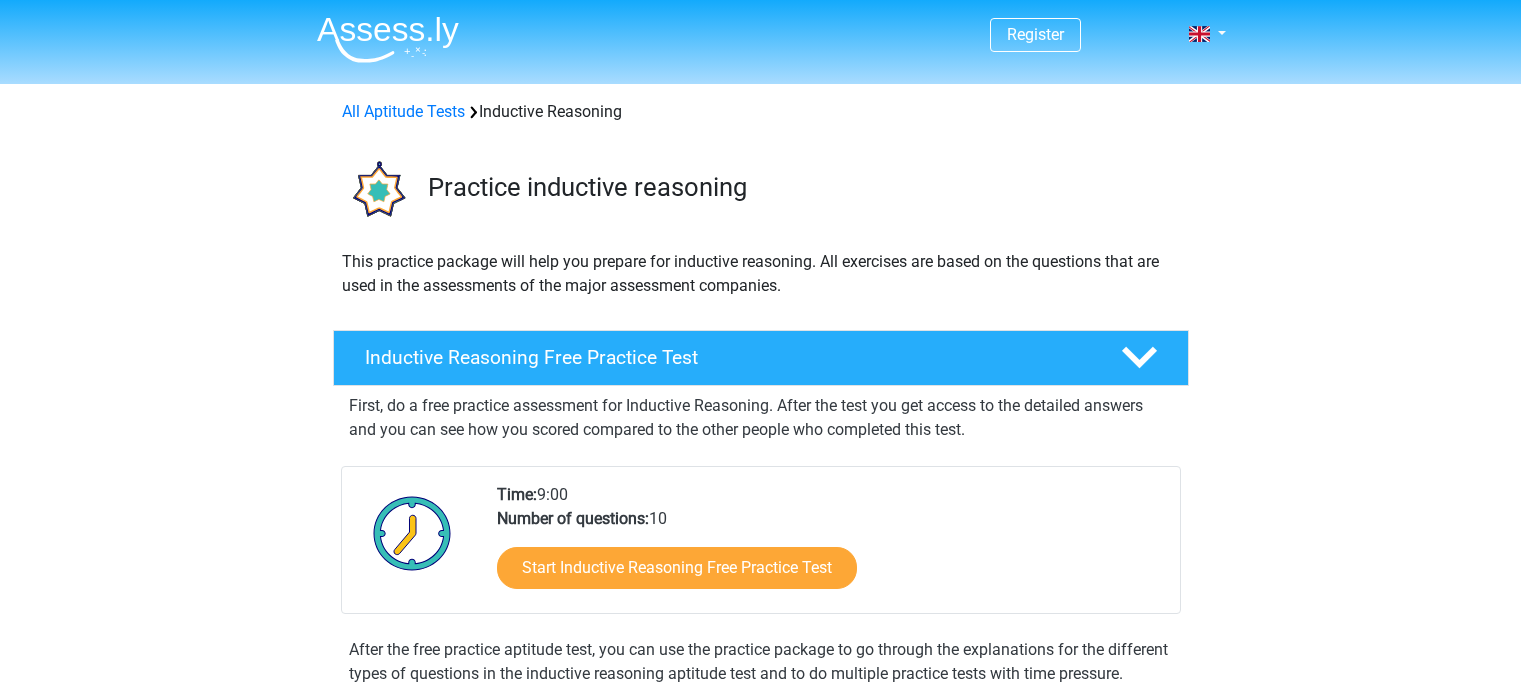 scroll, scrollTop: 400, scrollLeft: 0, axis: vertical 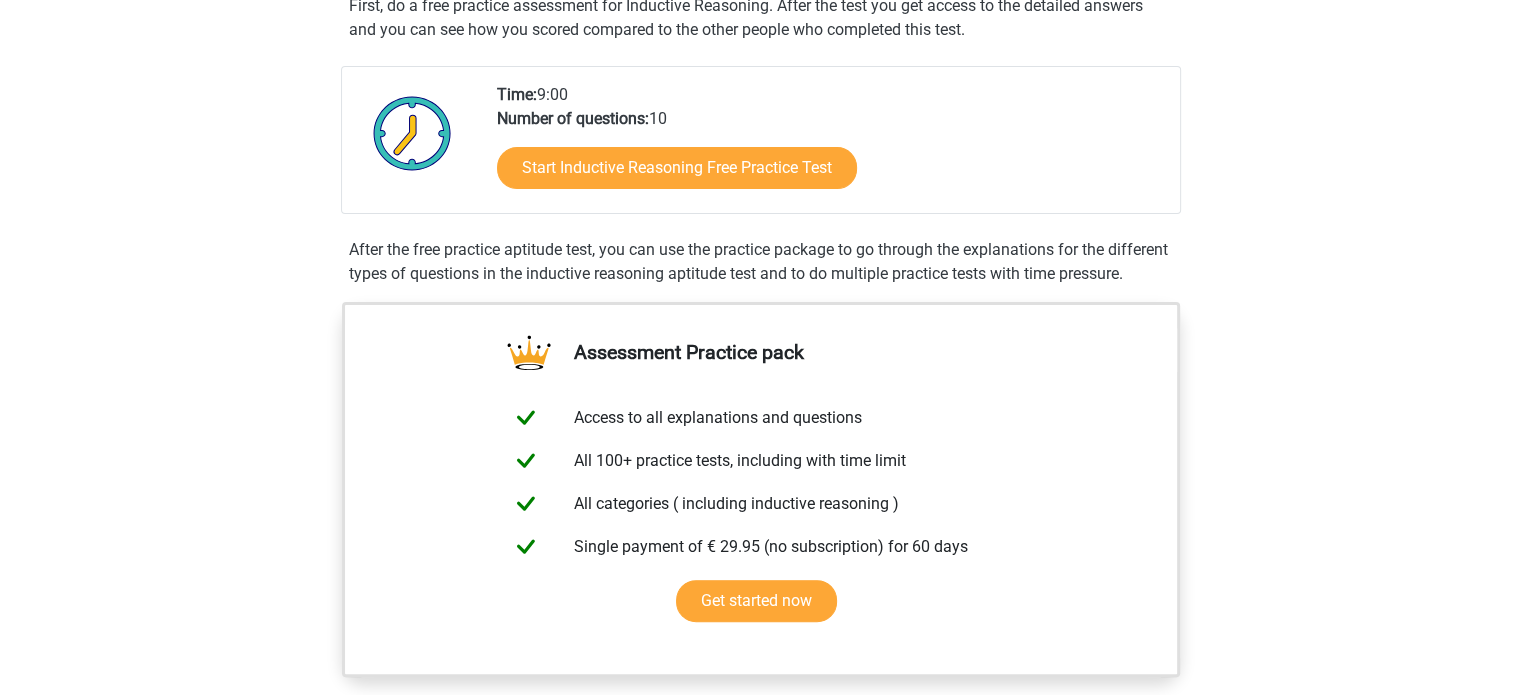 click on "Start Inductive Reasoning
Free Practice Test" at bounding box center [830, 172] 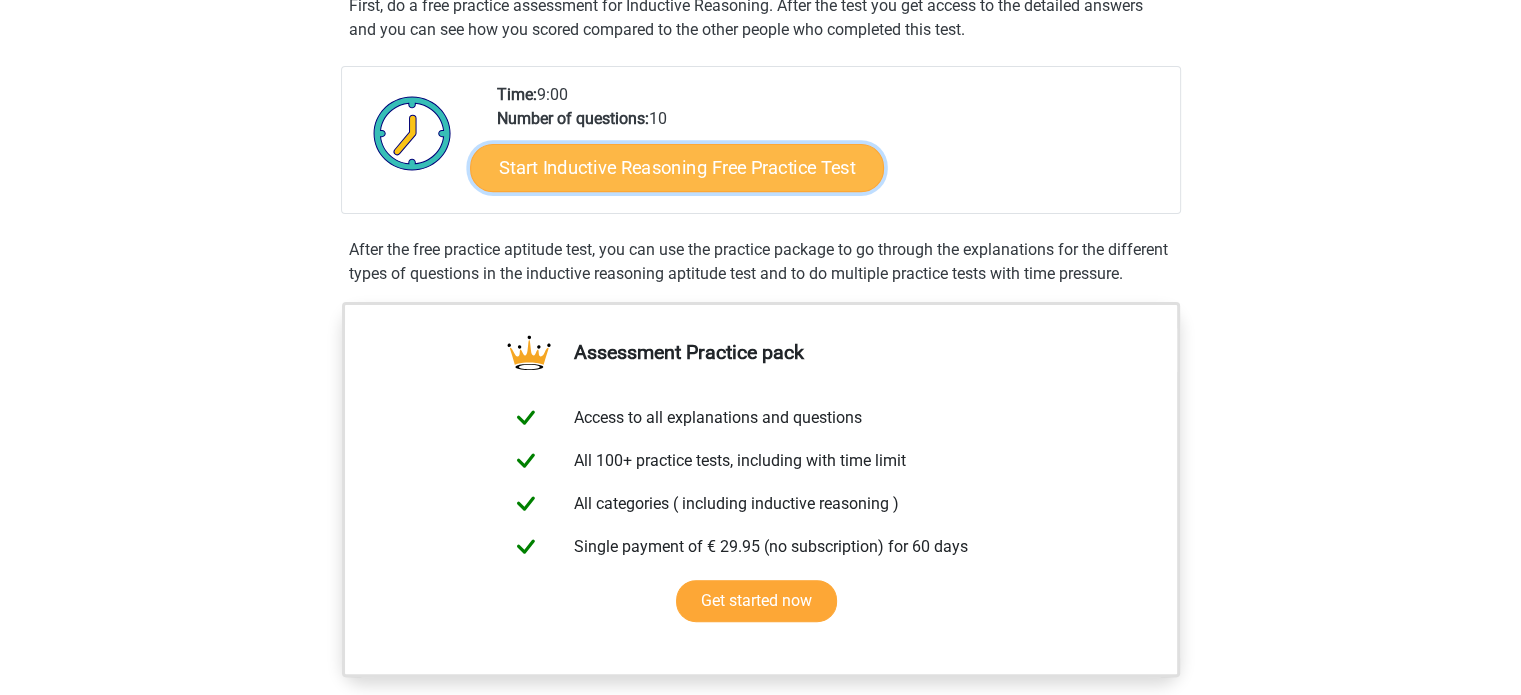 click on "Start Inductive Reasoning
Free Practice Test" at bounding box center [677, 167] 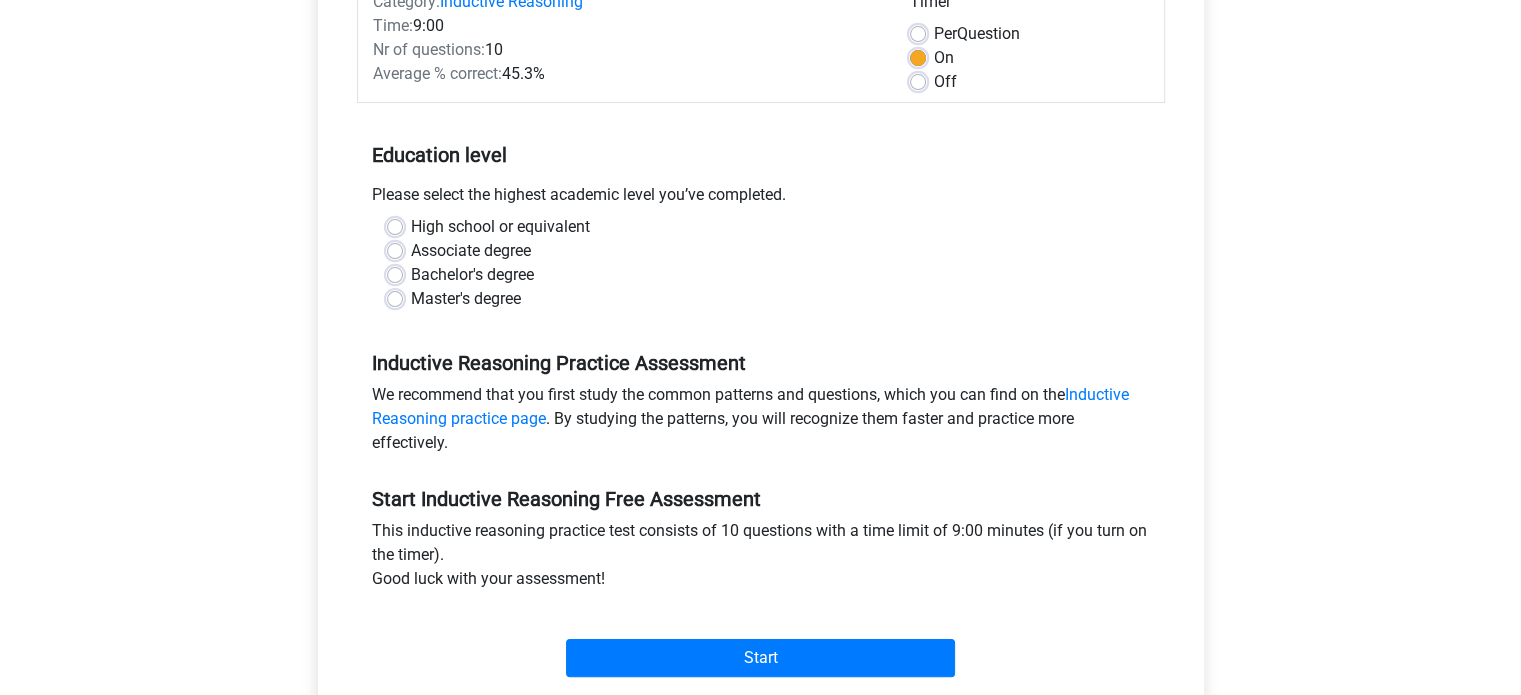scroll, scrollTop: 400, scrollLeft: 0, axis: vertical 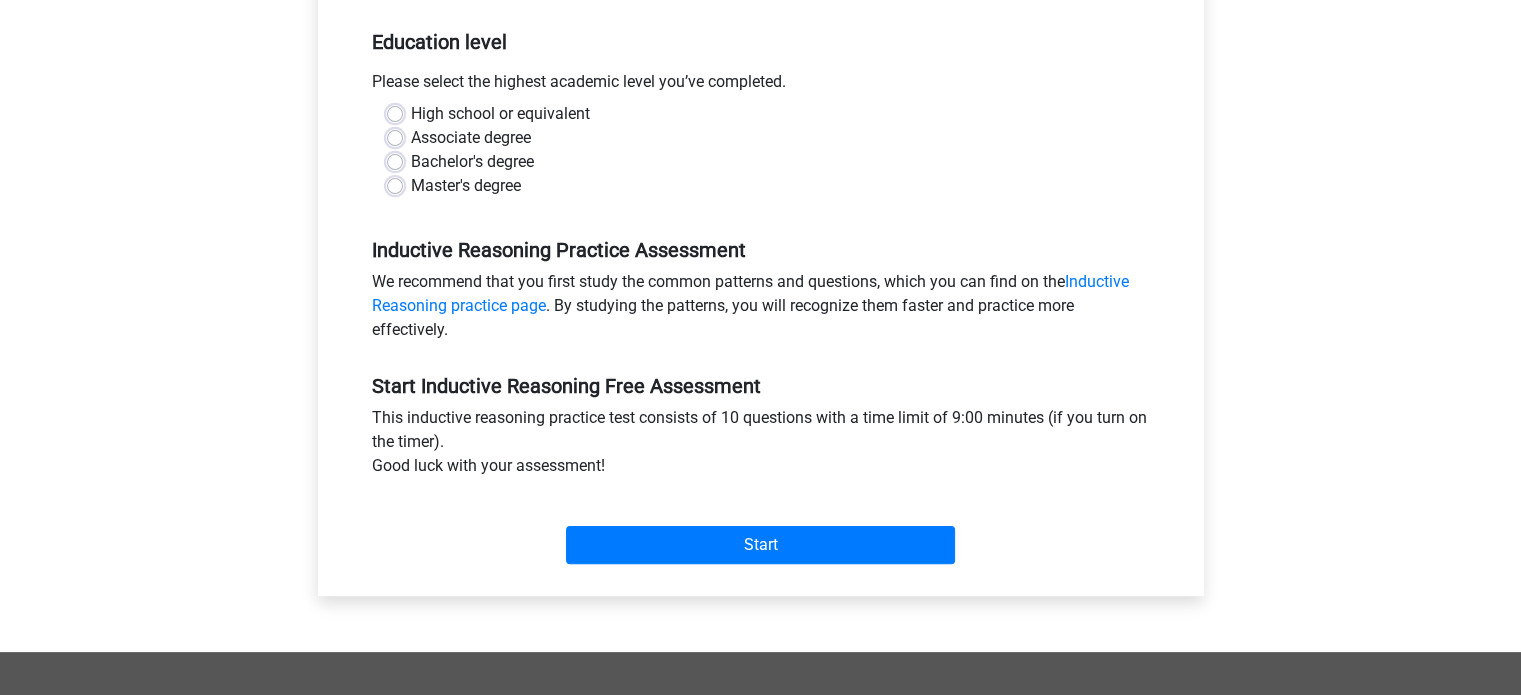 click on "Associate degree" at bounding box center (471, 138) 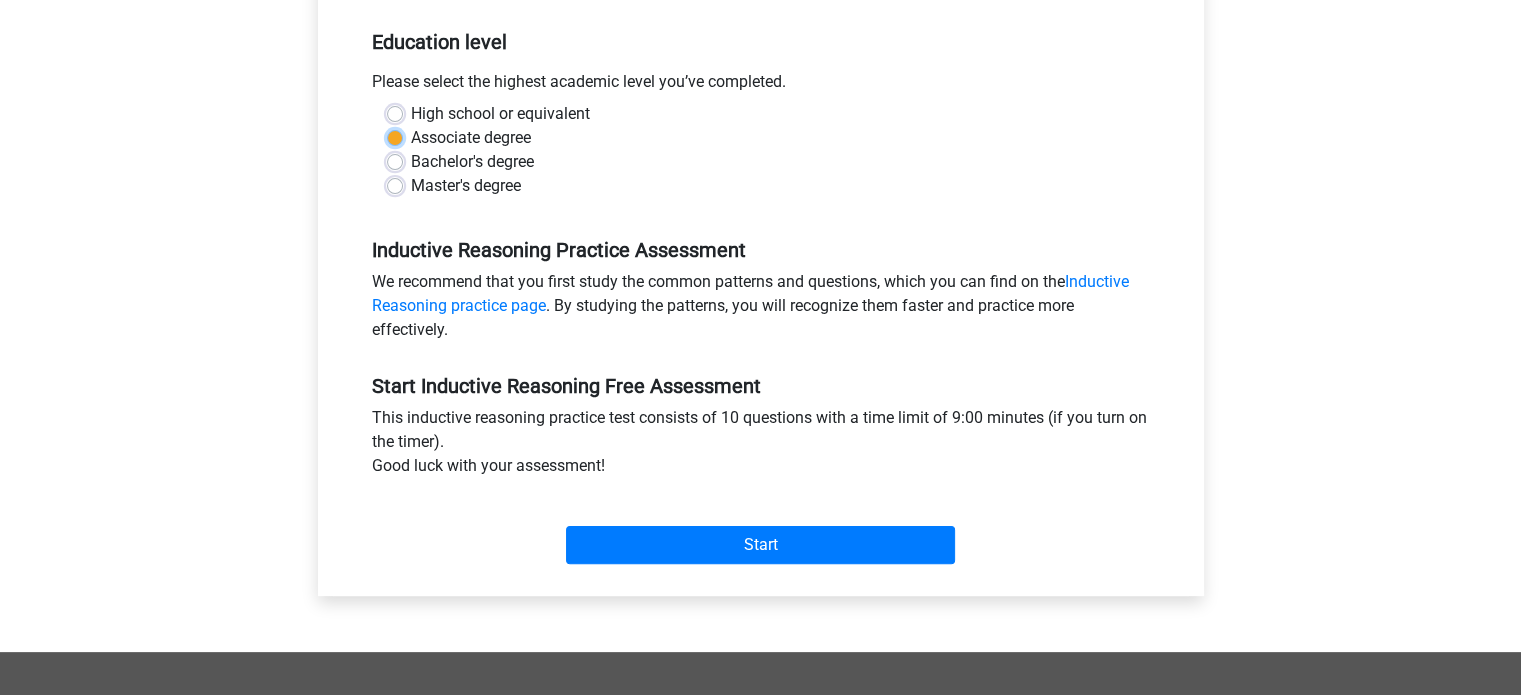 click on "Associate degree" at bounding box center (395, 136) 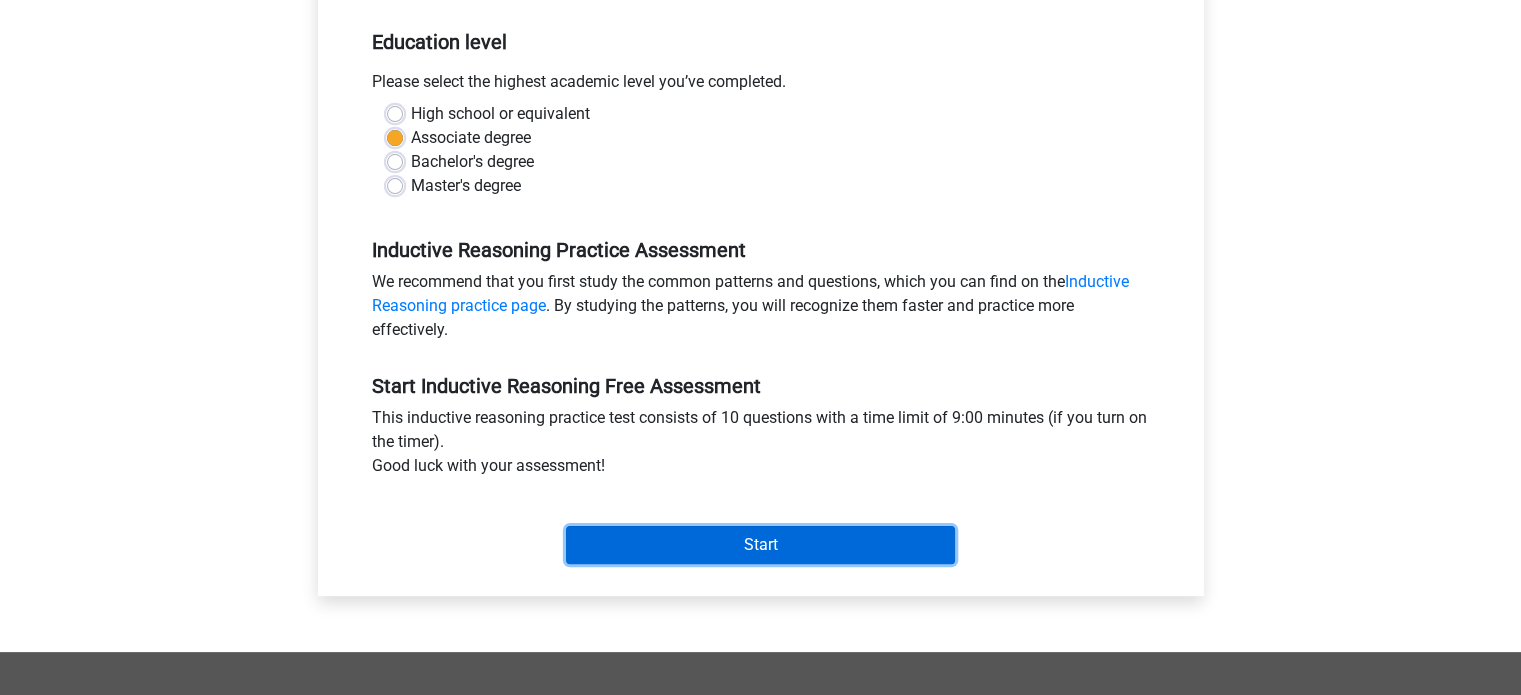 click on "Start" at bounding box center [760, 545] 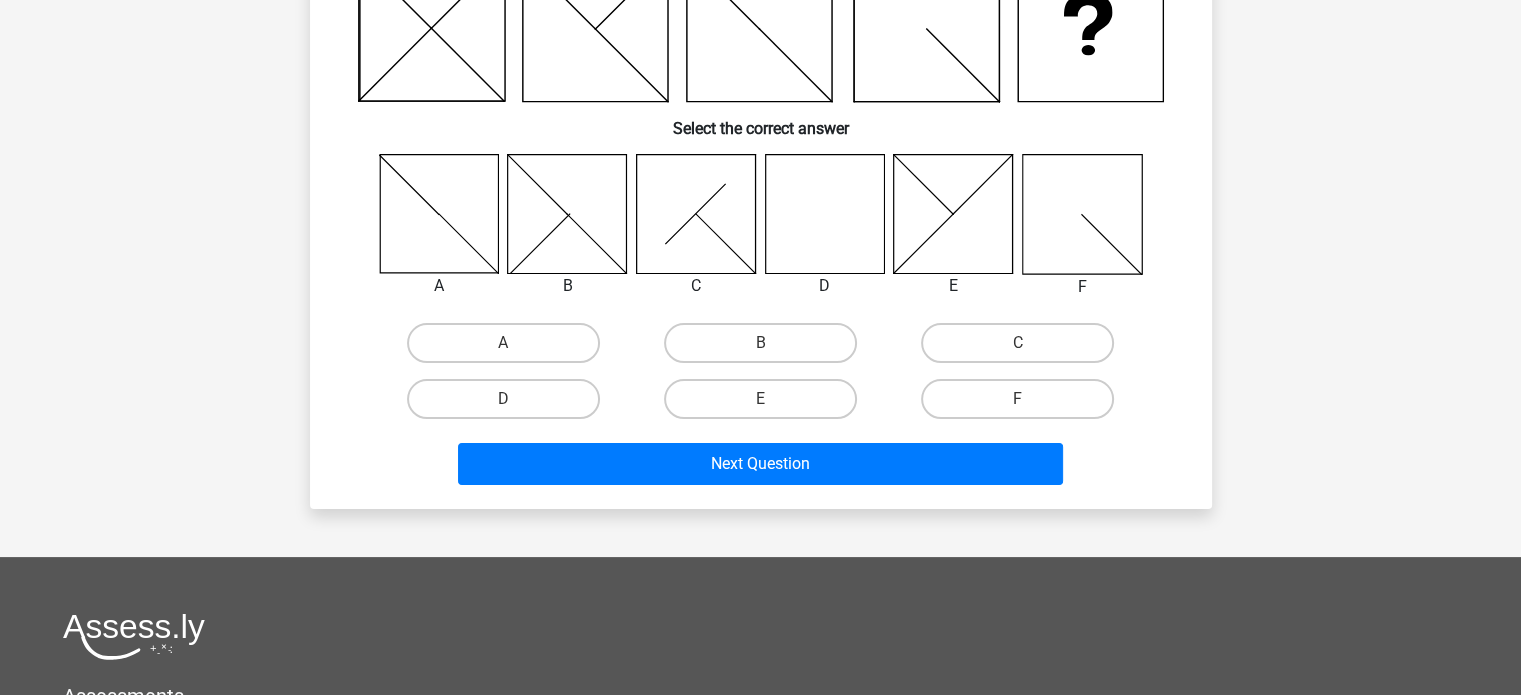 scroll, scrollTop: 0, scrollLeft: 0, axis: both 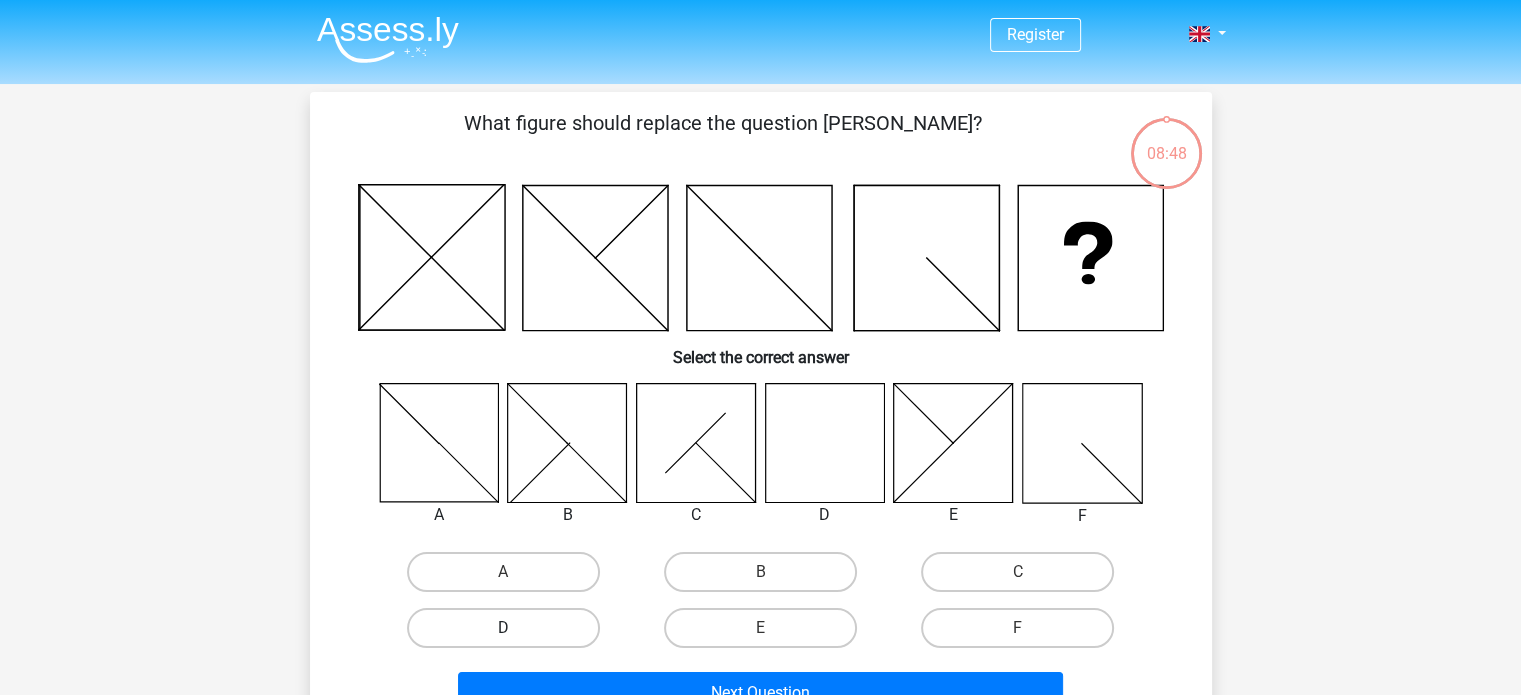 click on "D" at bounding box center [503, 628] 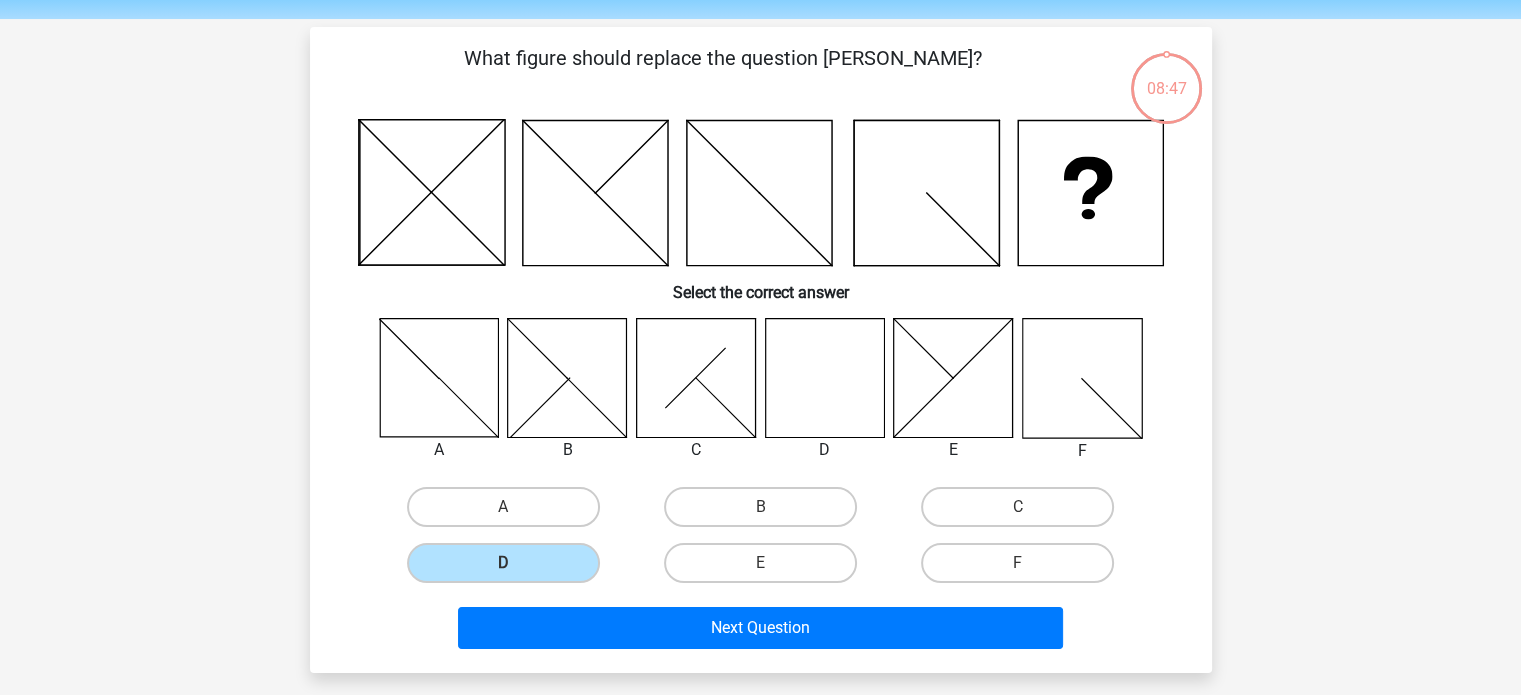 scroll, scrollTop: 100, scrollLeft: 0, axis: vertical 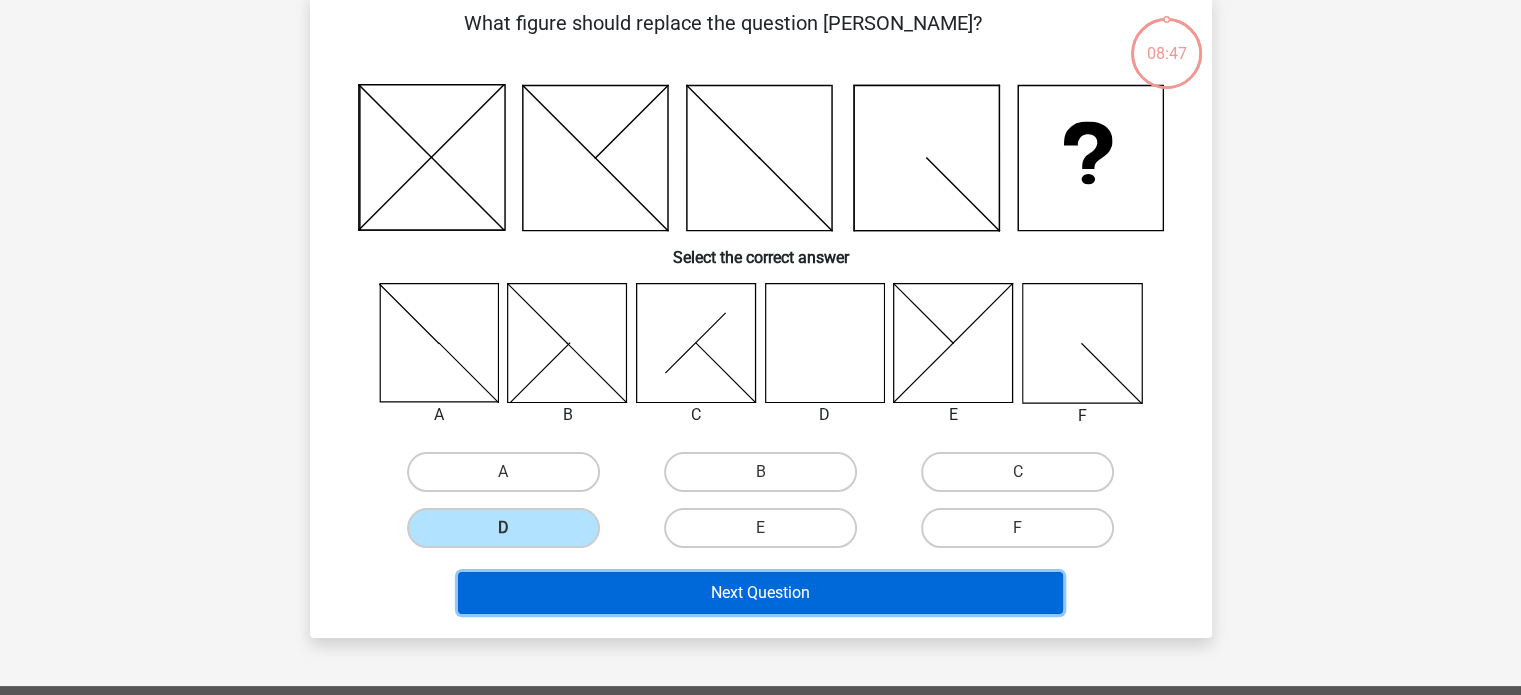 click on "Next Question" at bounding box center (760, 593) 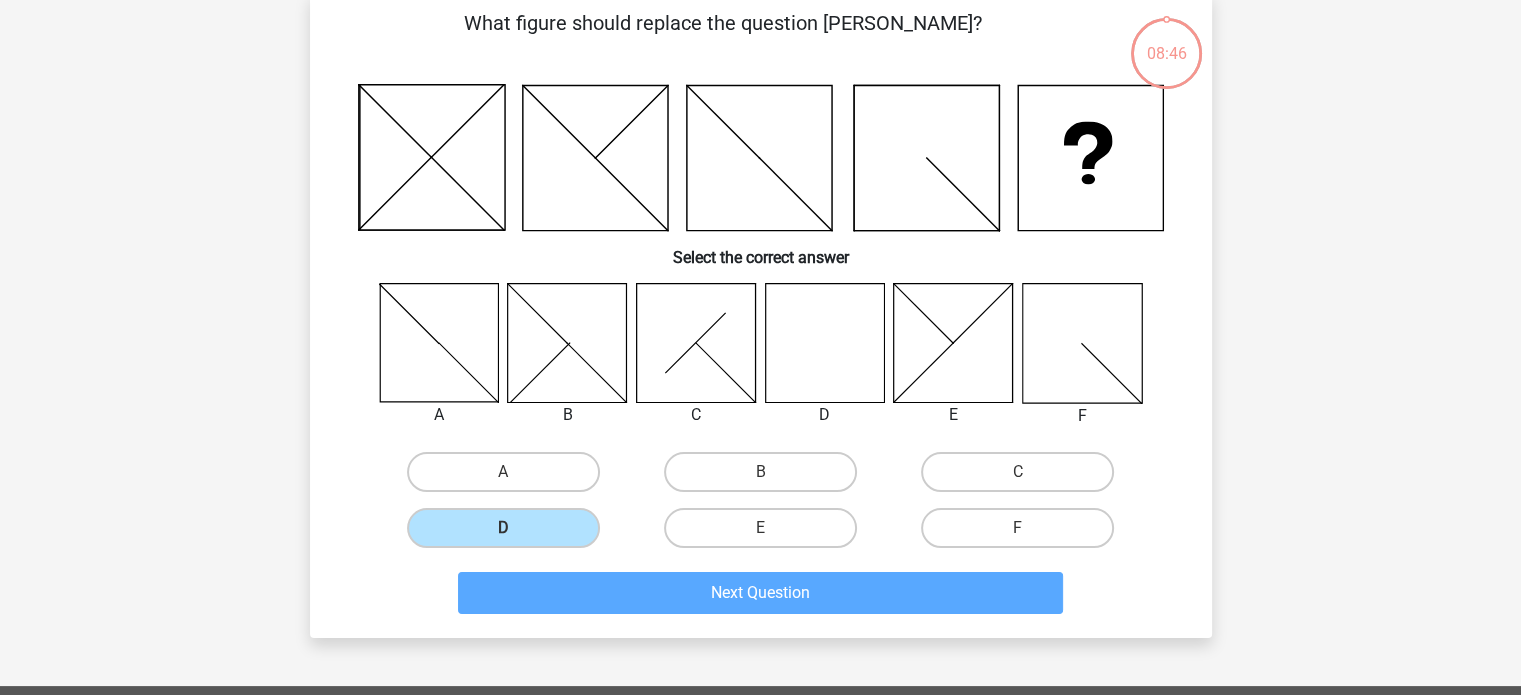 scroll, scrollTop: 92, scrollLeft: 0, axis: vertical 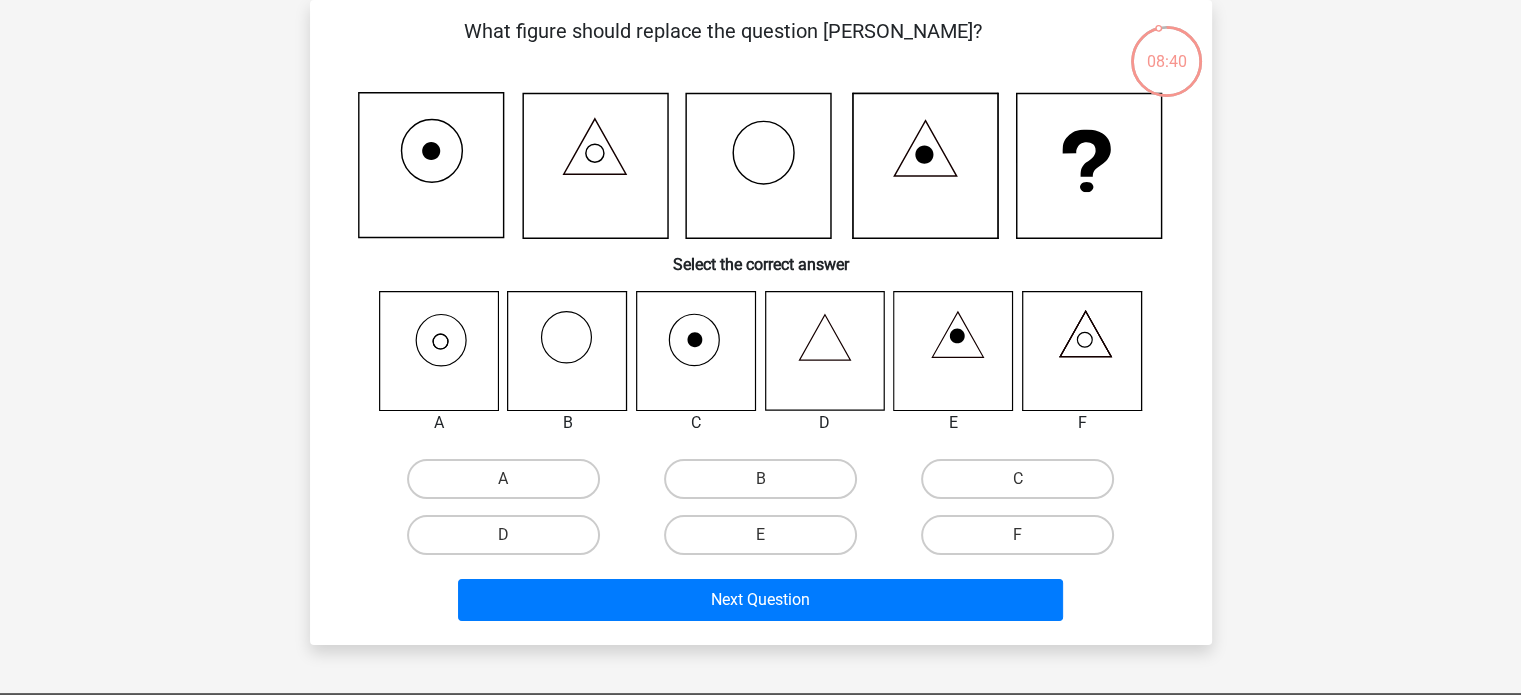 drag, startPoint x: 512, startPoint y: 479, endPoint x: 529, endPoint y: 492, distance: 21.400934 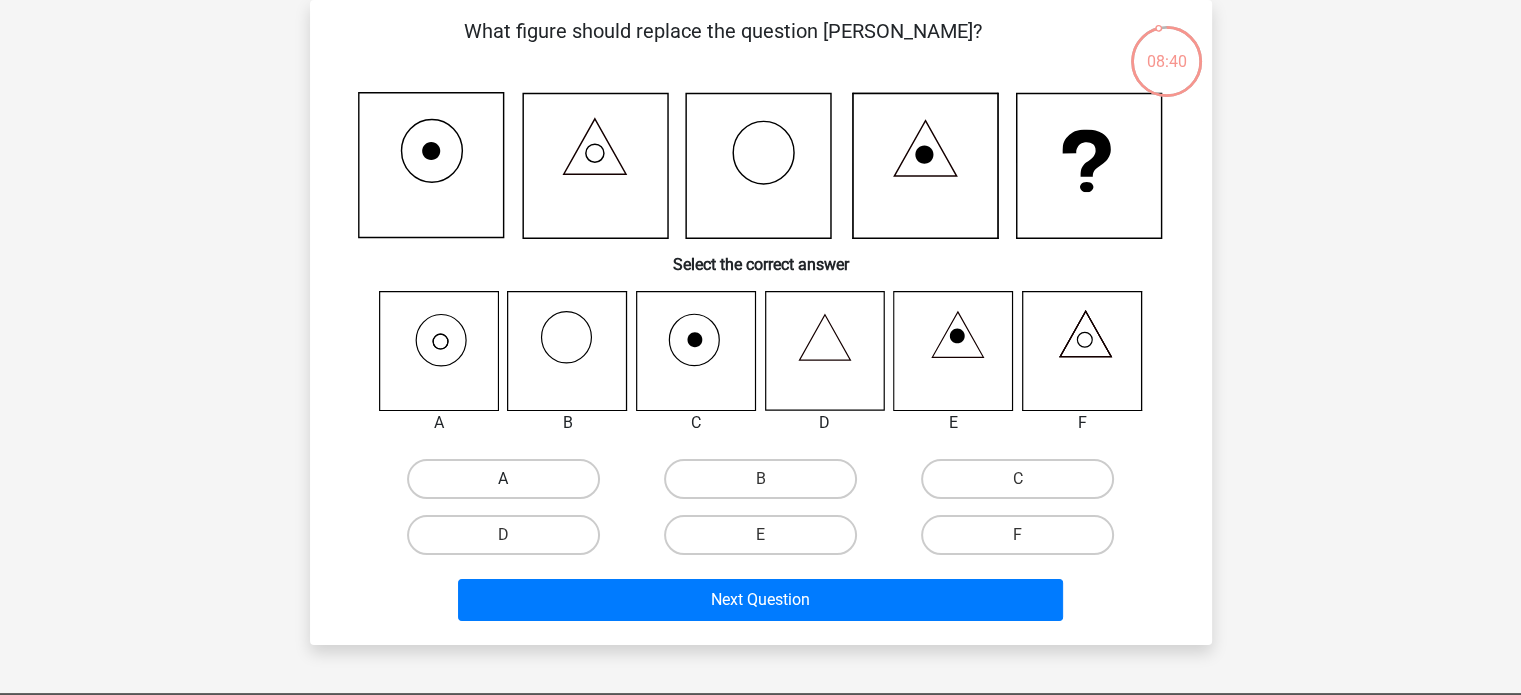 click on "A" at bounding box center [509, 485] 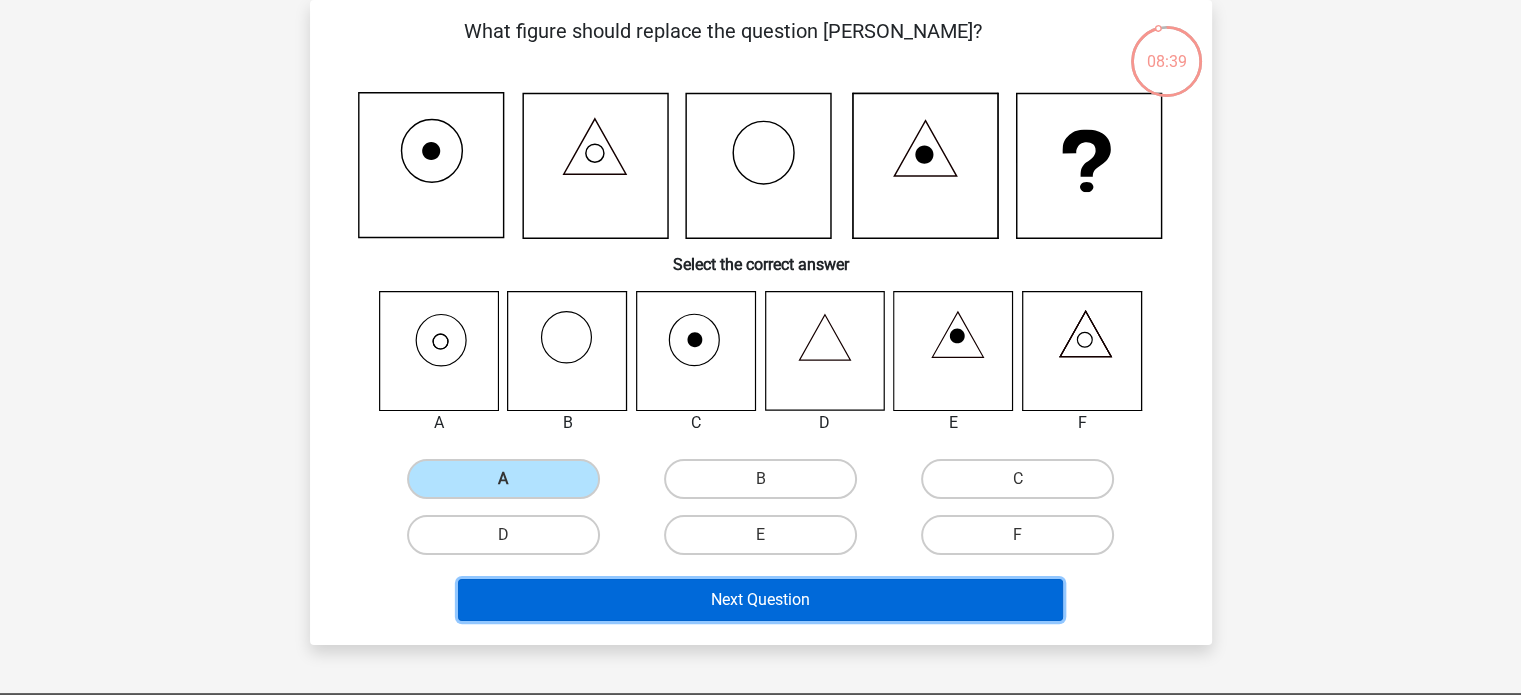 click on "Next Question" at bounding box center [760, 600] 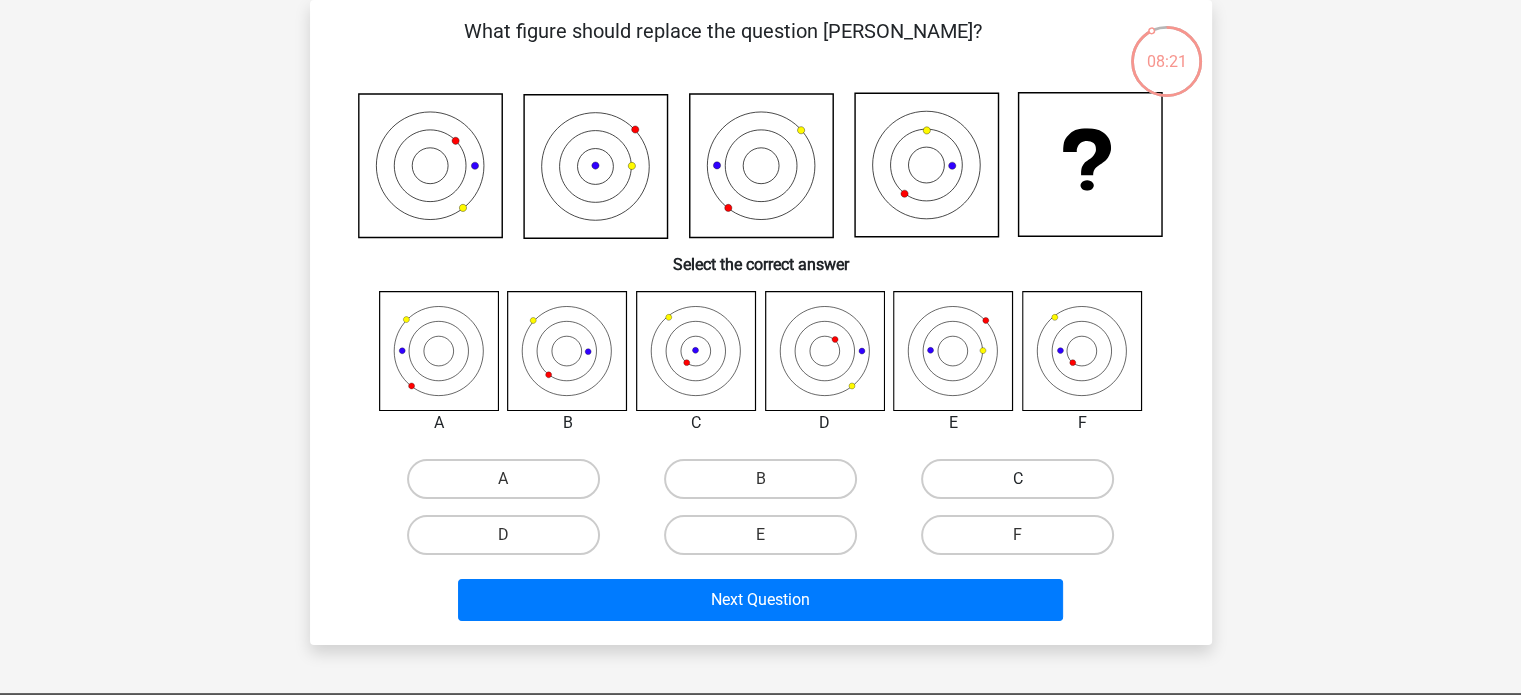 click on "C" at bounding box center [1017, 479] 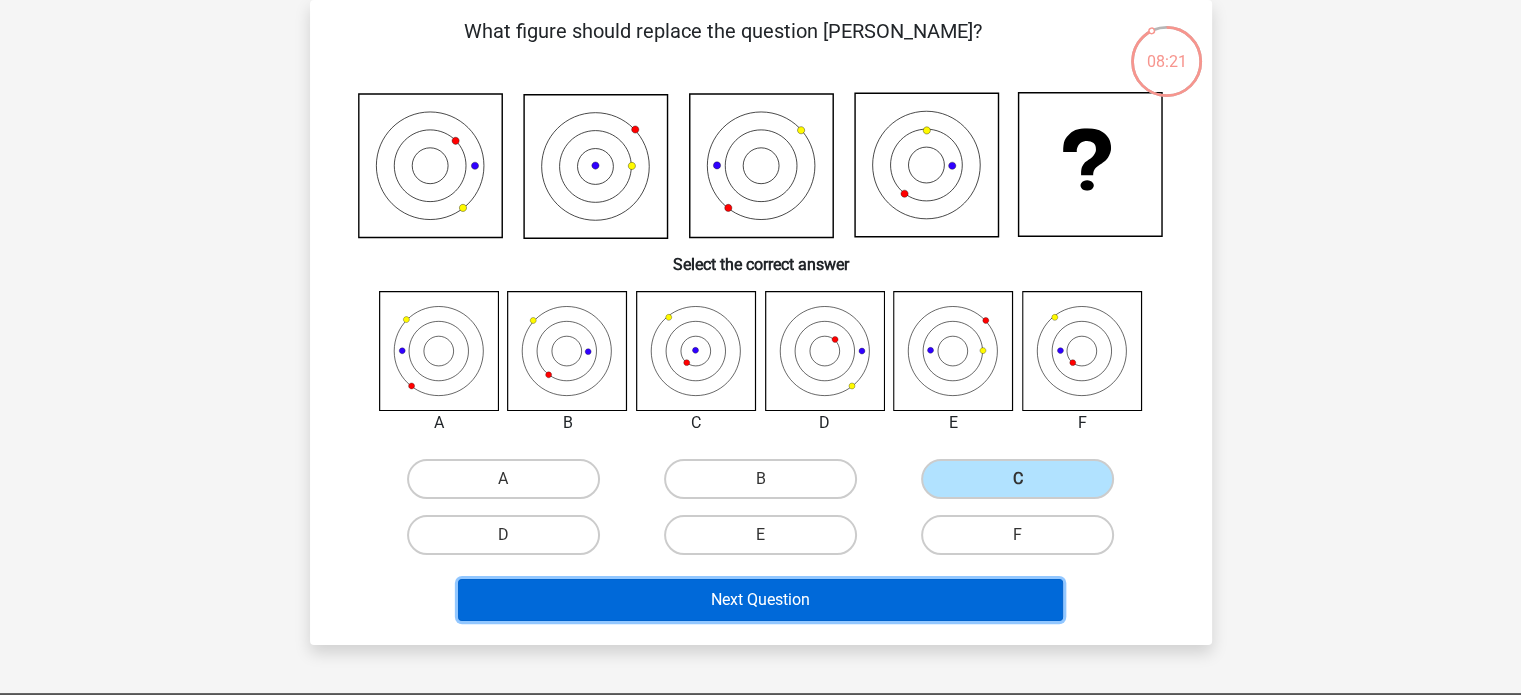 click on "Next Question" at bounding box center (760, 600) 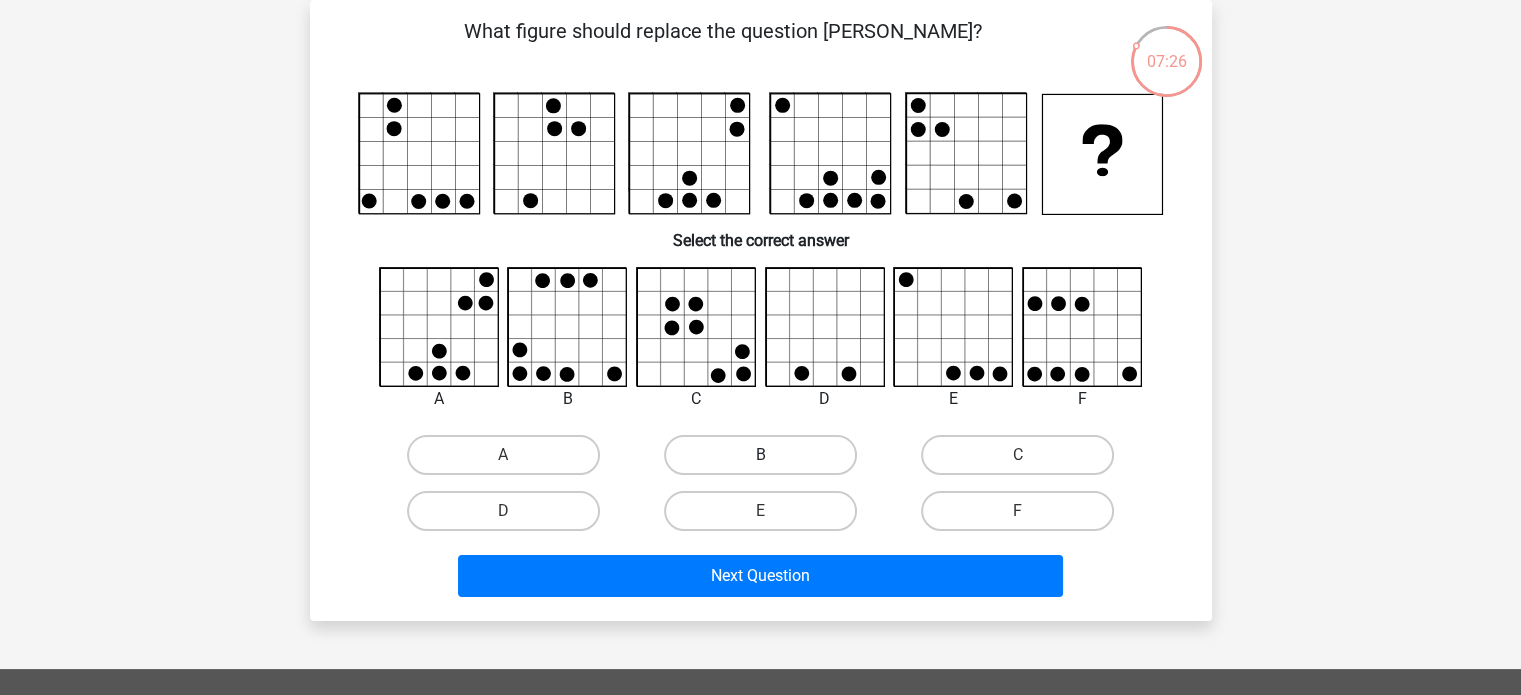 click on "B" at bounding box center (760, 455) 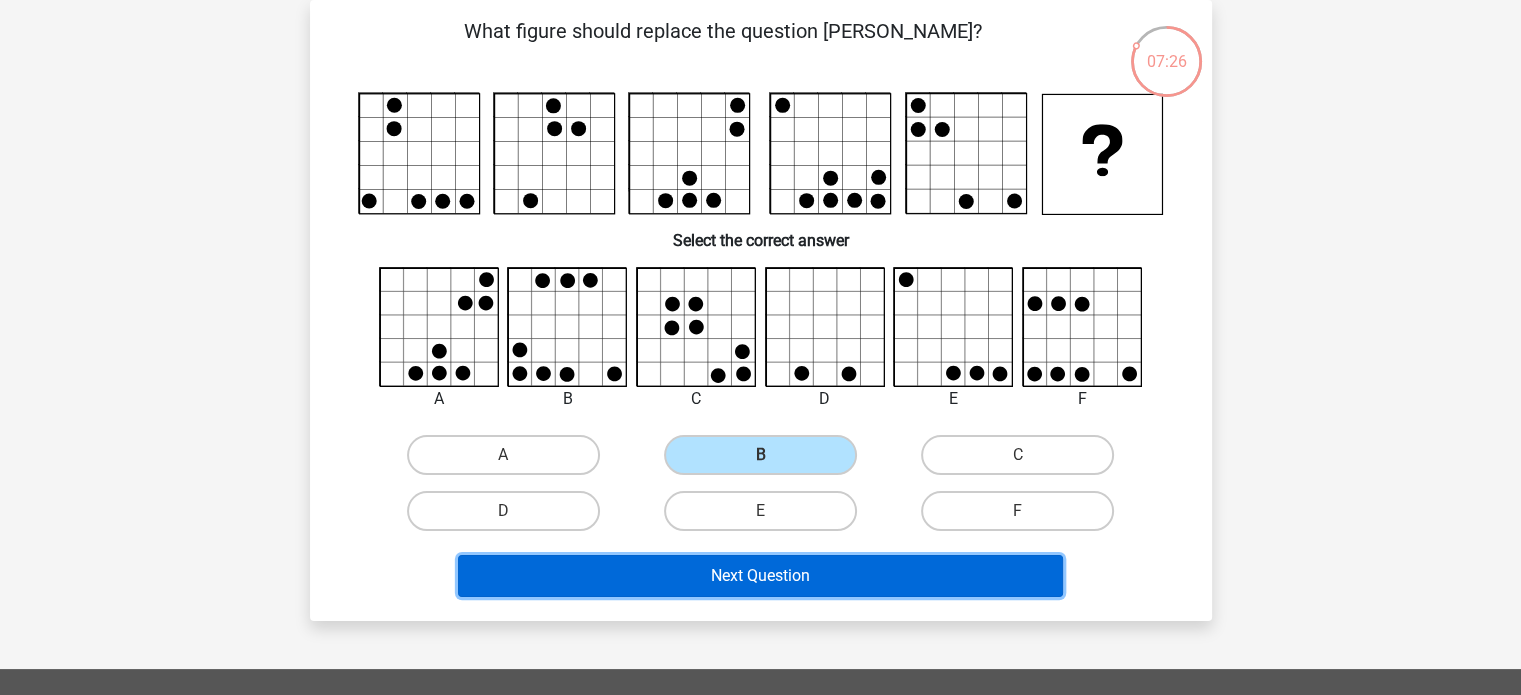click on "Next Question" at bounding box center [760, 576] 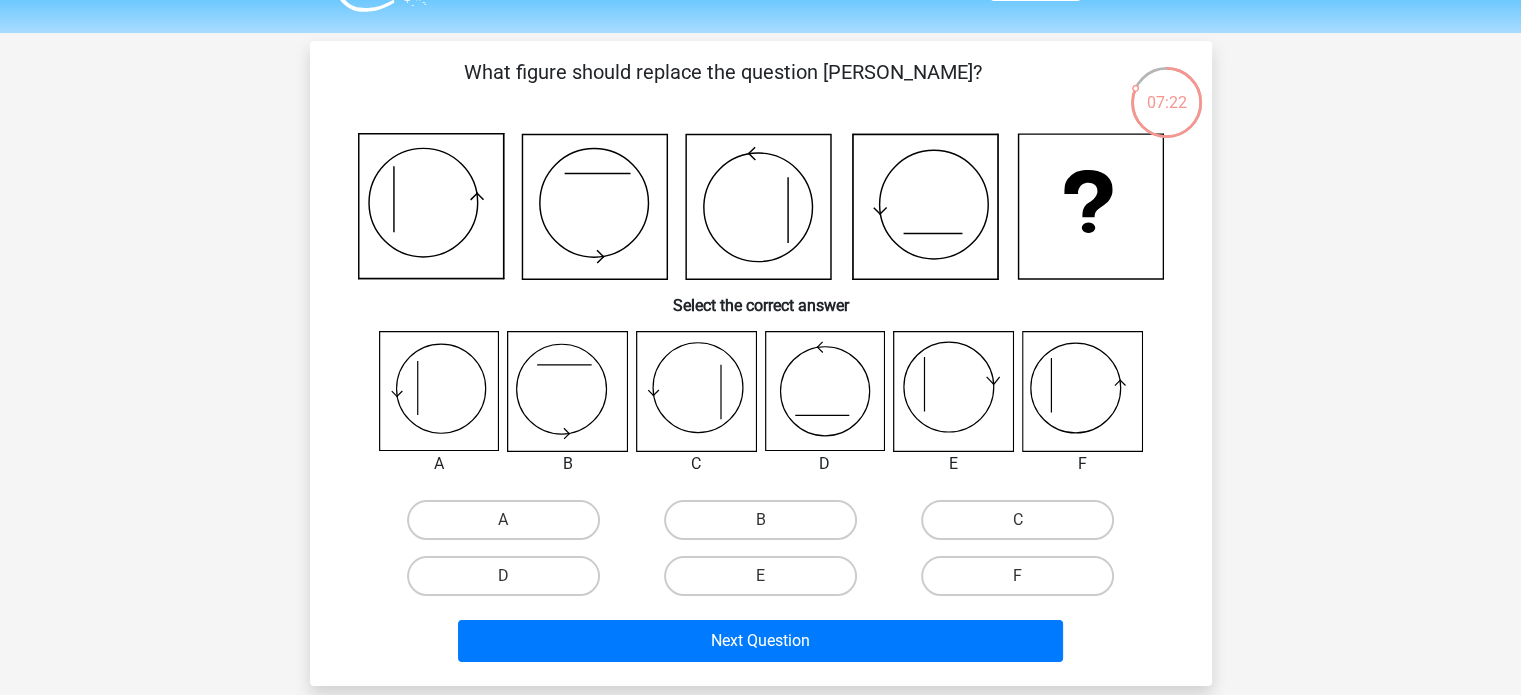 scroll, scrollTop: 100, scrollLeft: 0, axis: vertical 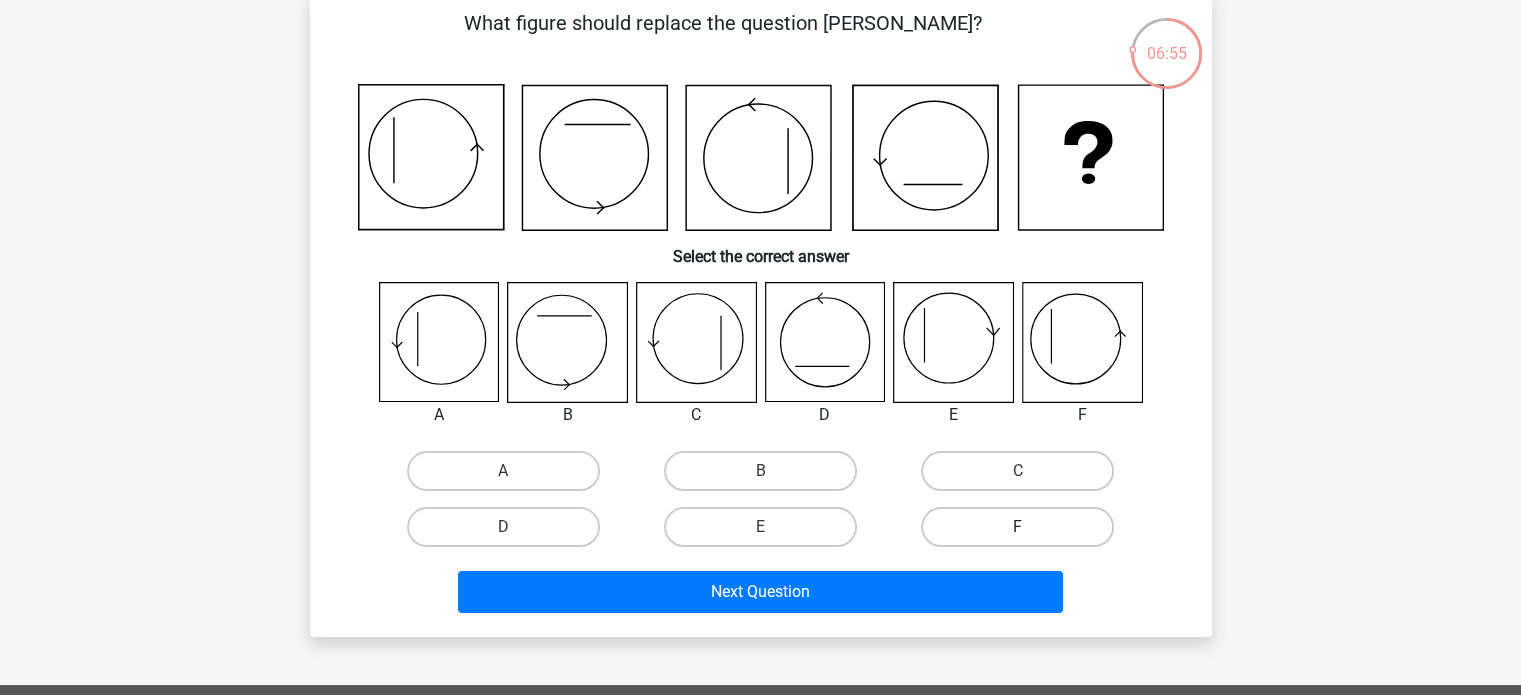 click on "F" at bounding box center [1017, 527] 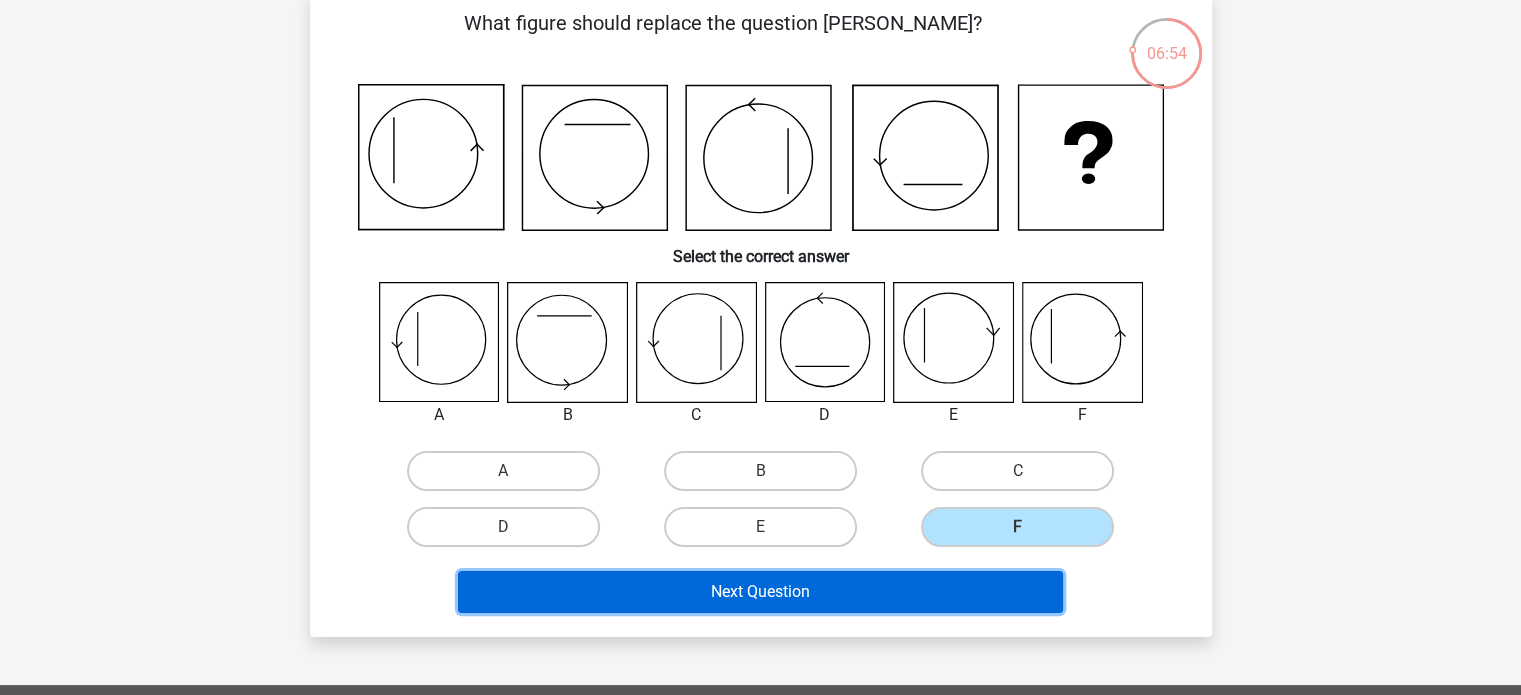 click on "Next Question" at bounding box center [760, 592] 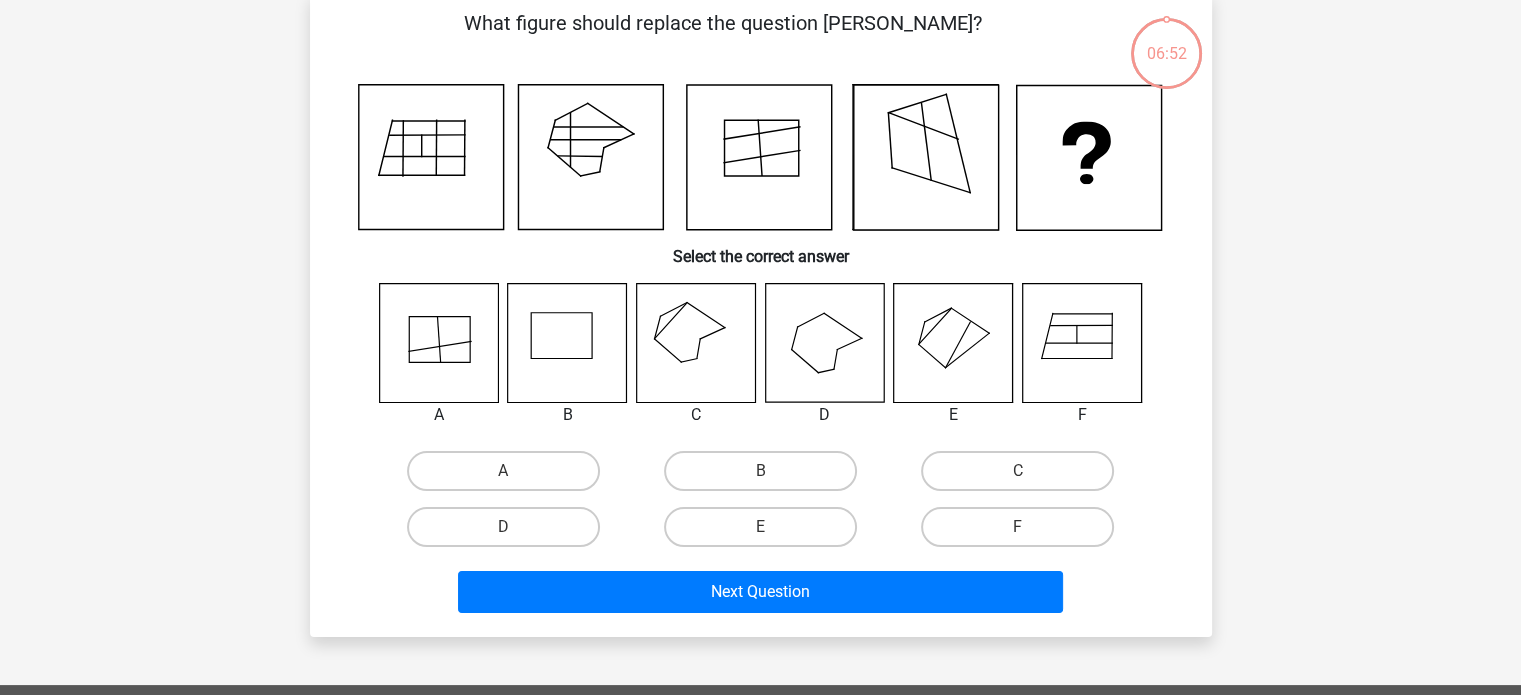 scroll, scrollTop: 92, scrollLeft: 0, axis: vertical 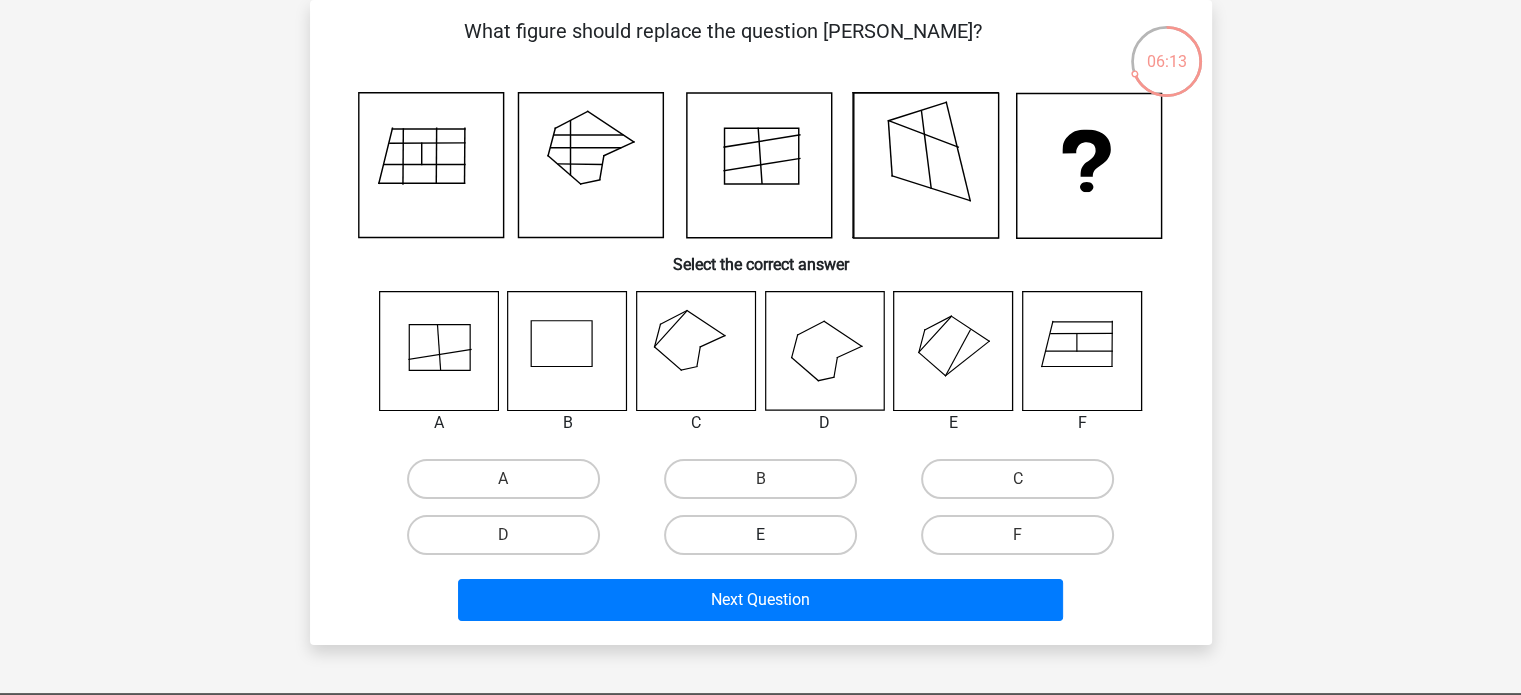 click on "E" at bounding box center (760, 535) 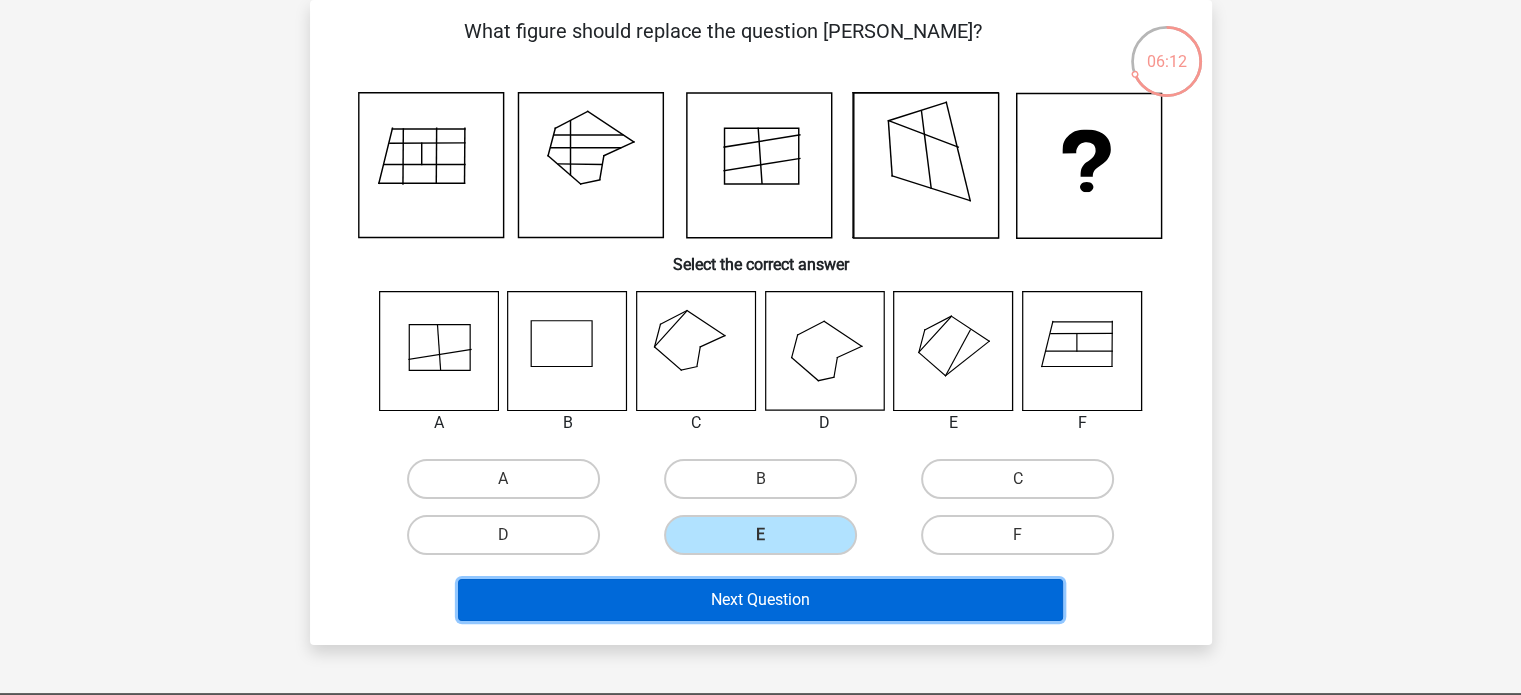 click on "Next Question" at bounding box center [760, 600] 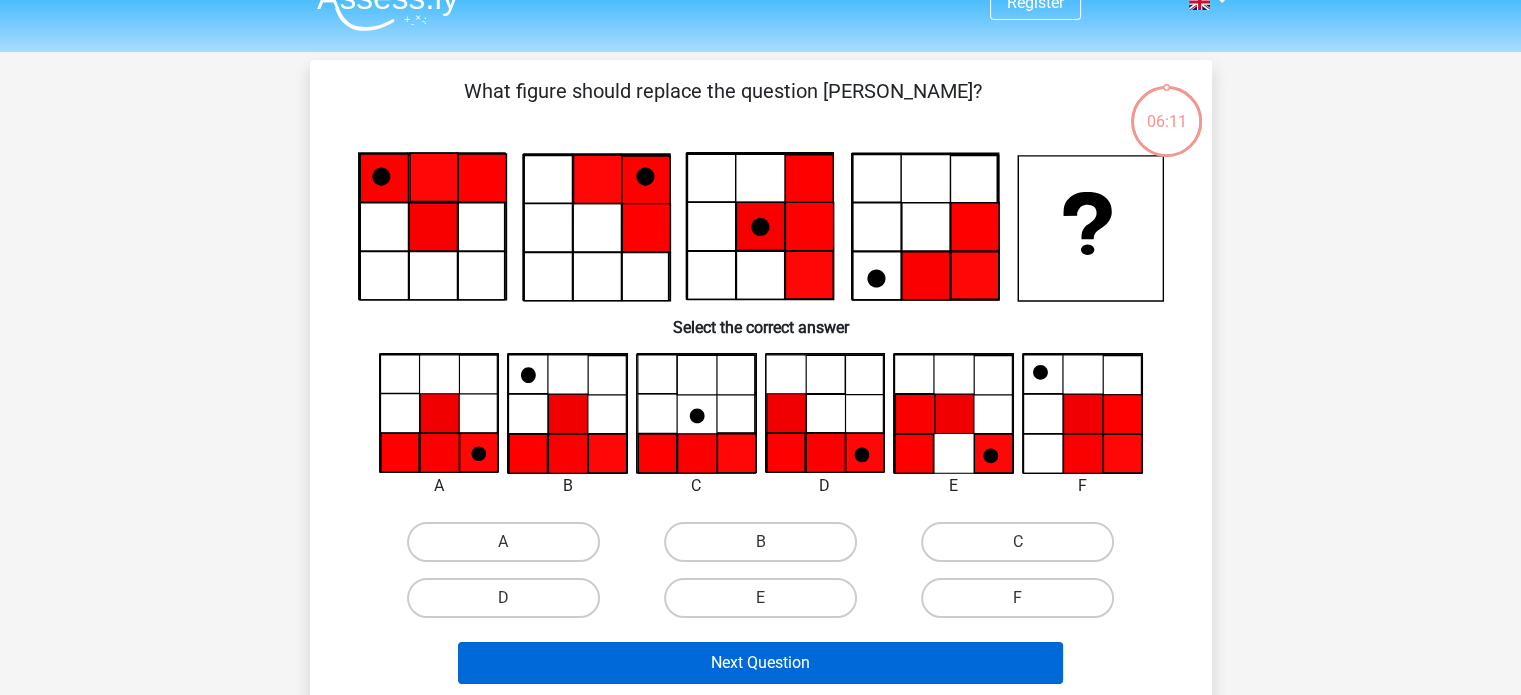 scroll, scrollTop: 0, scrollLeft: 0, axis: both 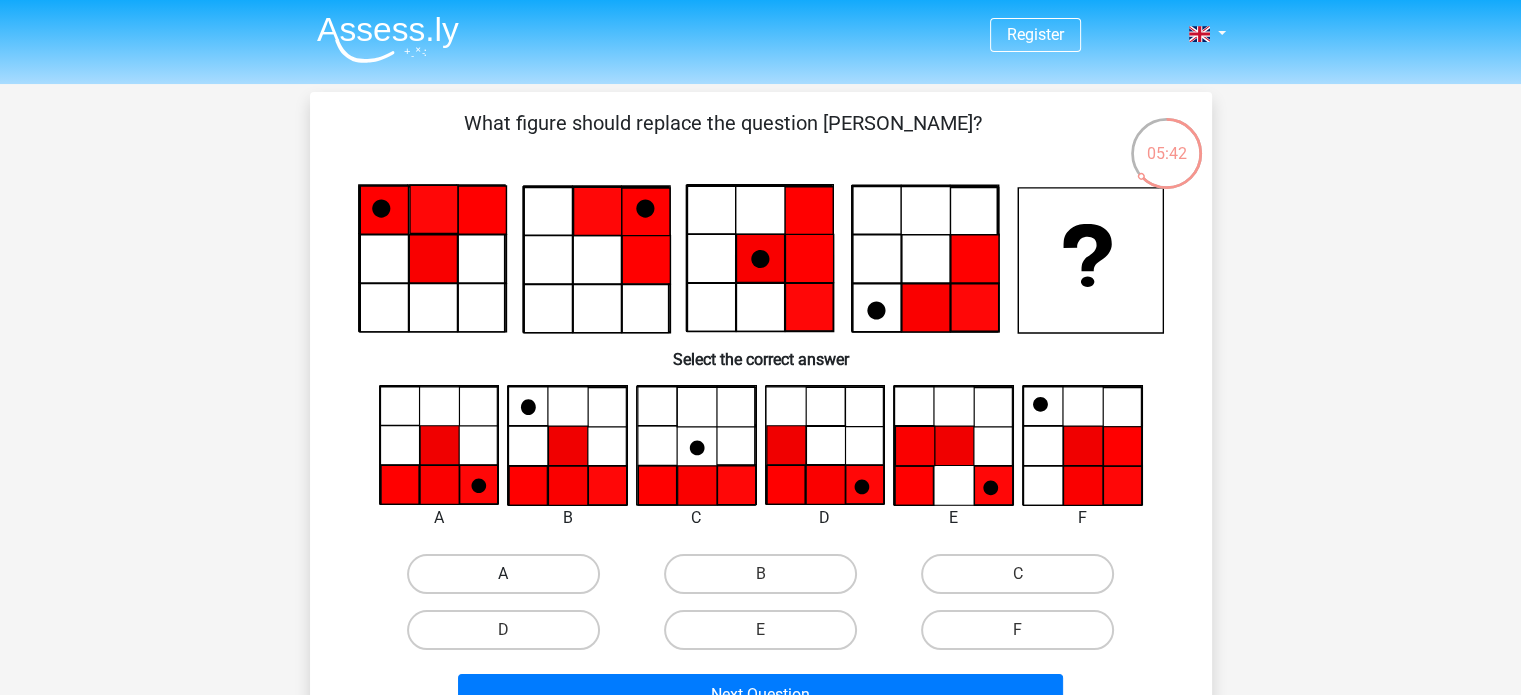 click on "A" at bounding box center (503, 574) 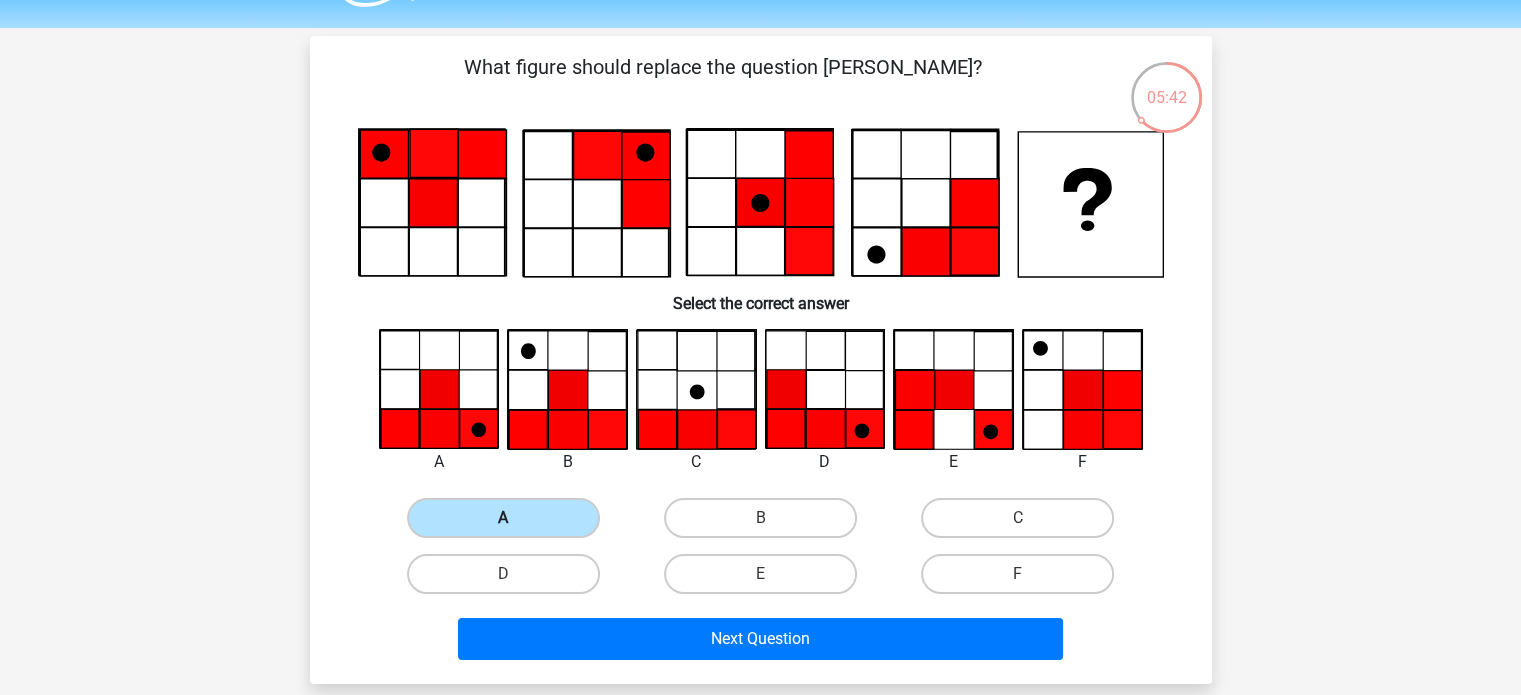 scroll, scrollTop: 100, scrollLeft: 0, axis: vertical 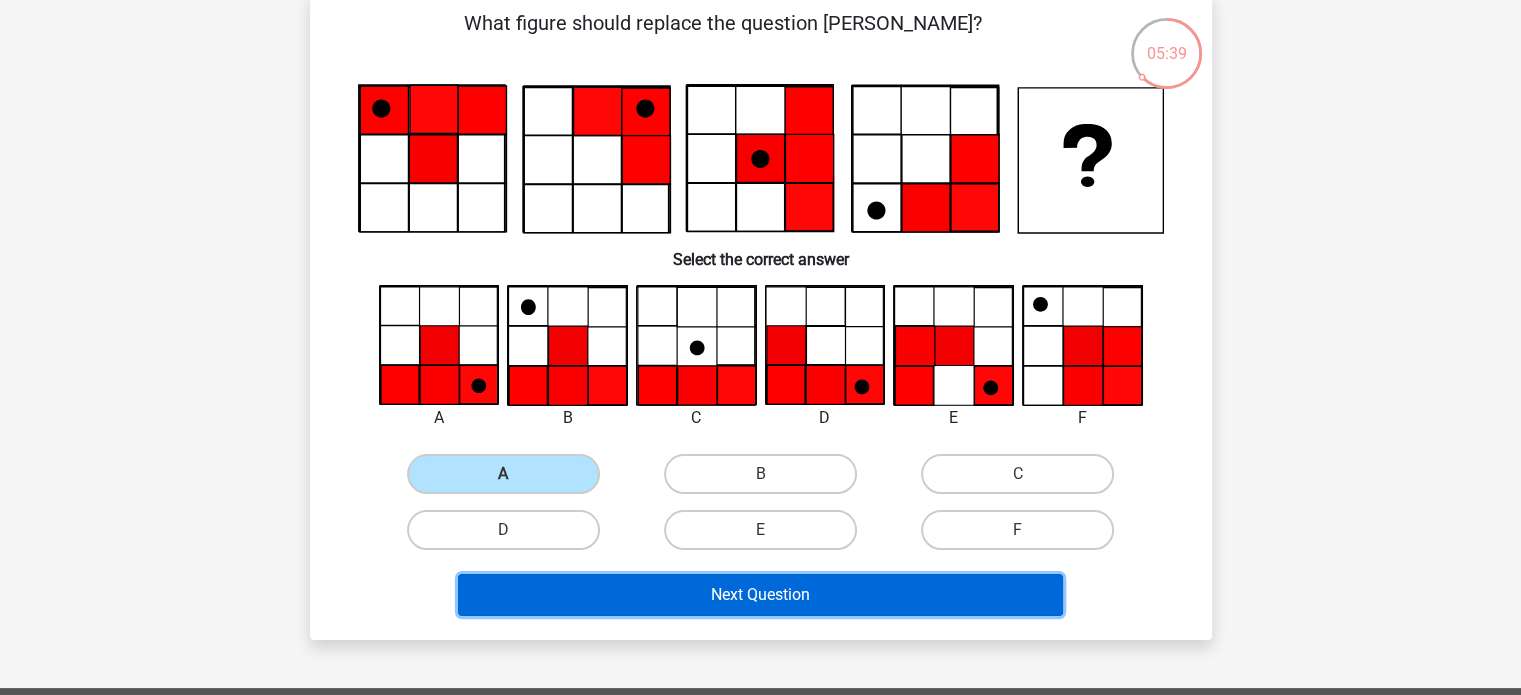 click on "Next Question" at bounding box center [760, 595] 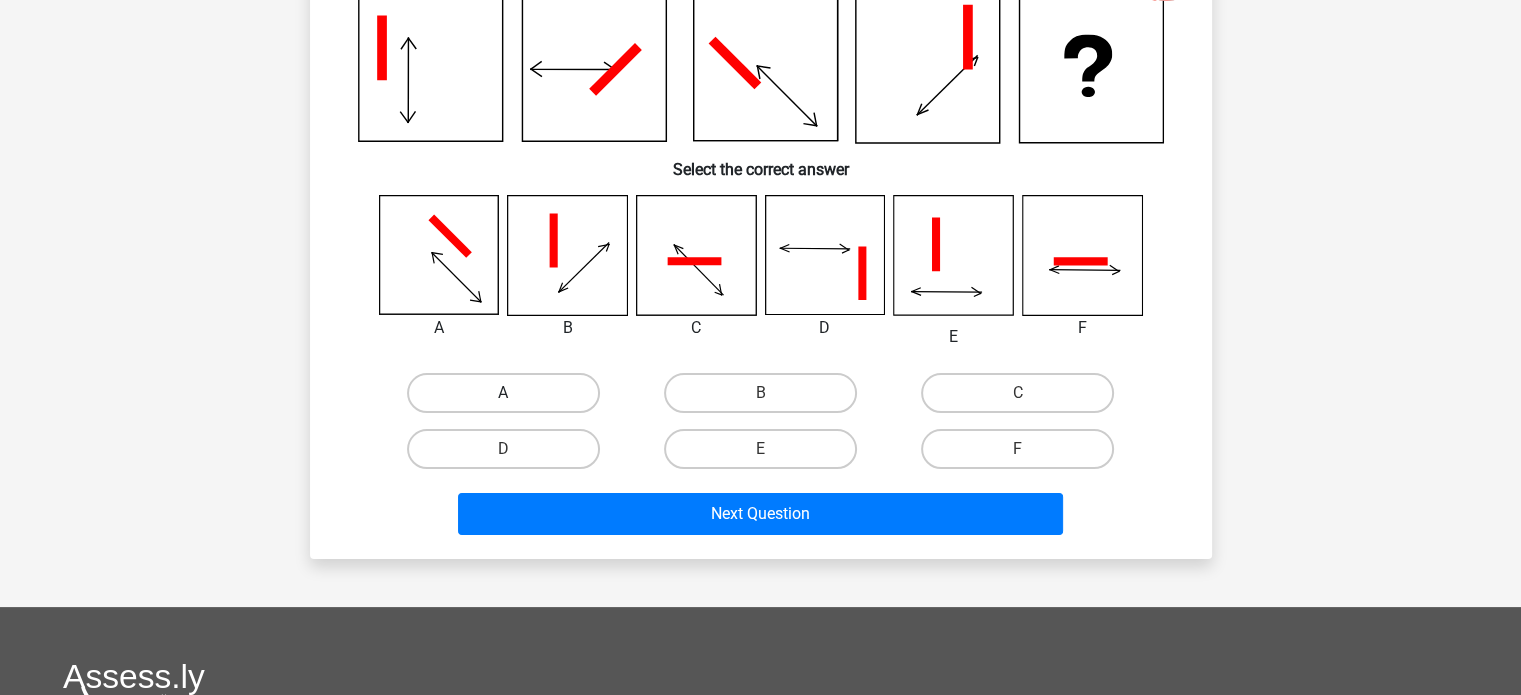 scroll, scrollTop: 200, scrollLeft: 0, axis: vertical 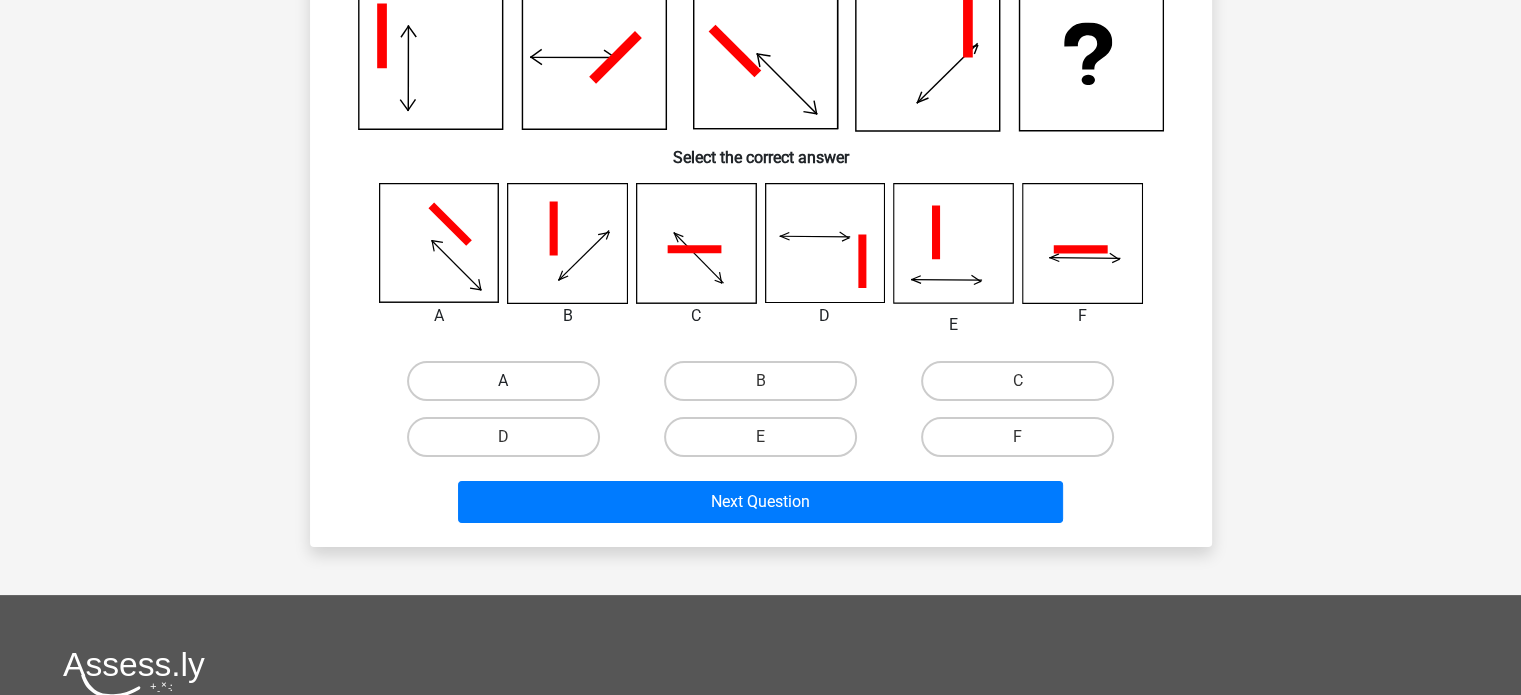 drag, startPoint x: 515, startPoint y: 384, endPoint x: 531, endPoint y: 388, distance: 16.492422 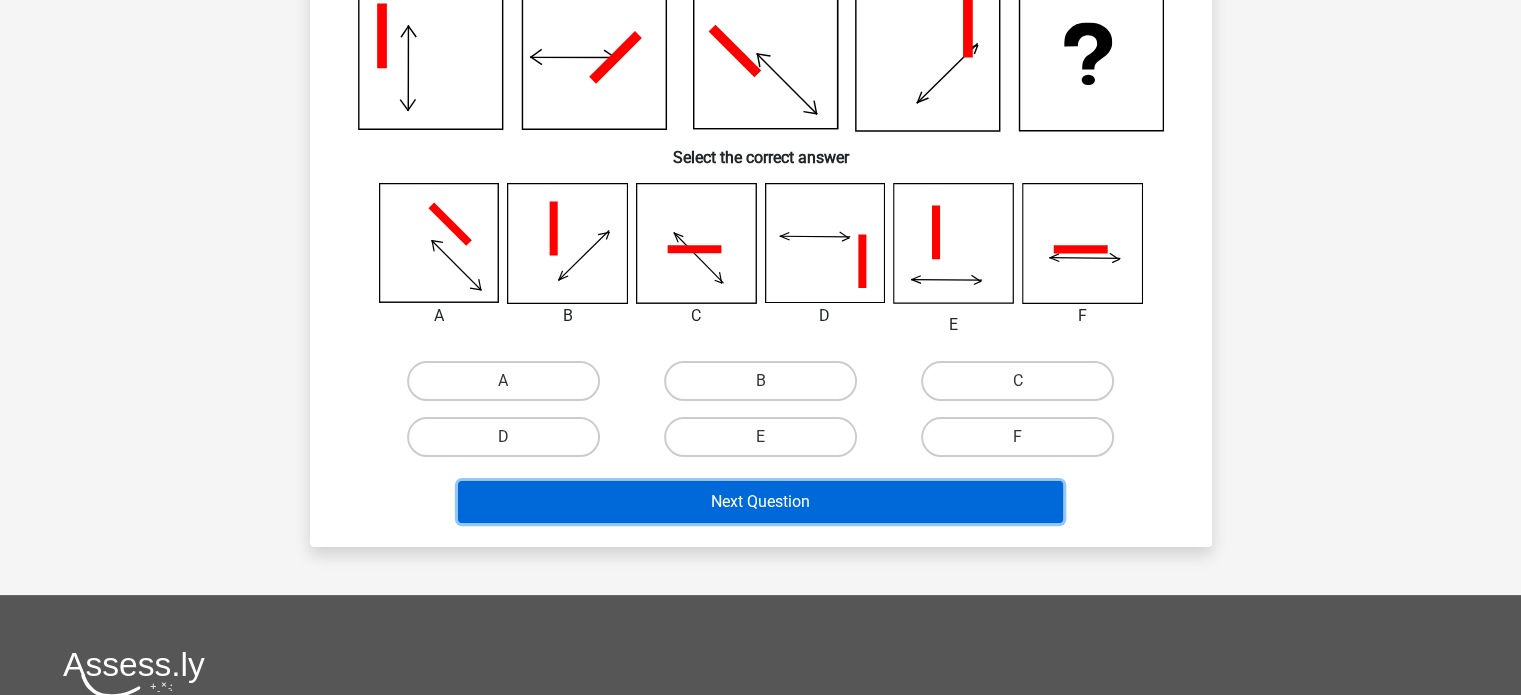 click on "Next Question" at bounding box center [760, 502] 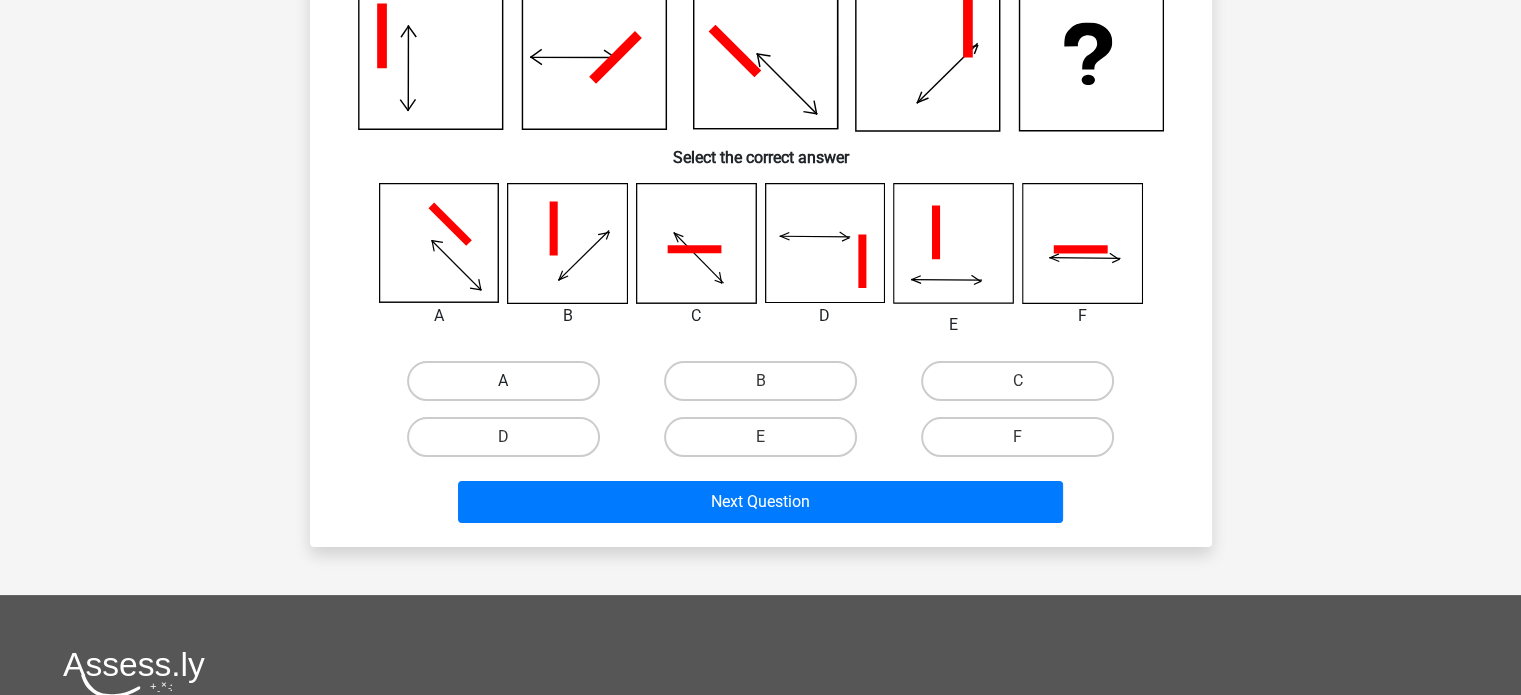 drag, startPoint x: 587, startPoint y: 368, endPoint x: 569, endPoint y: 372, distance: 18.439089 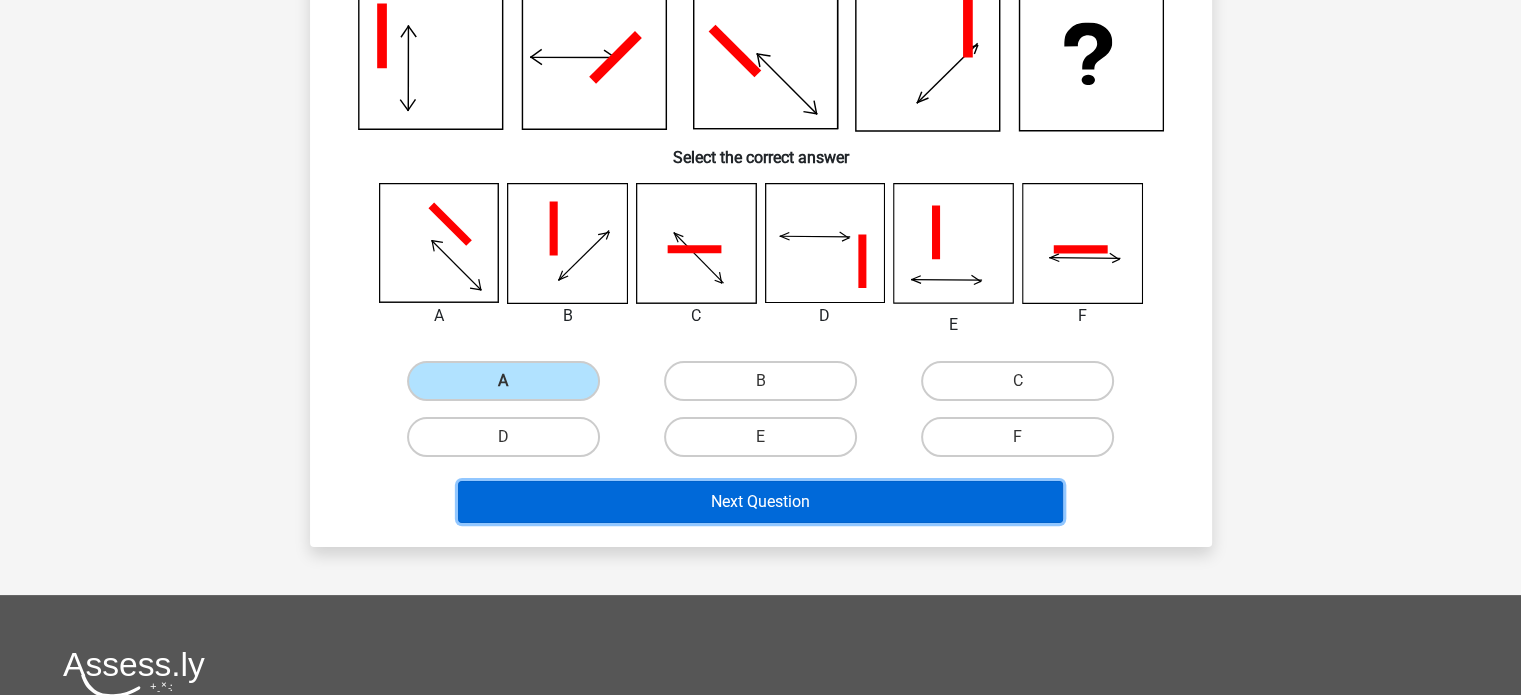 click on "Next Question" at bounding box center (760, 502) 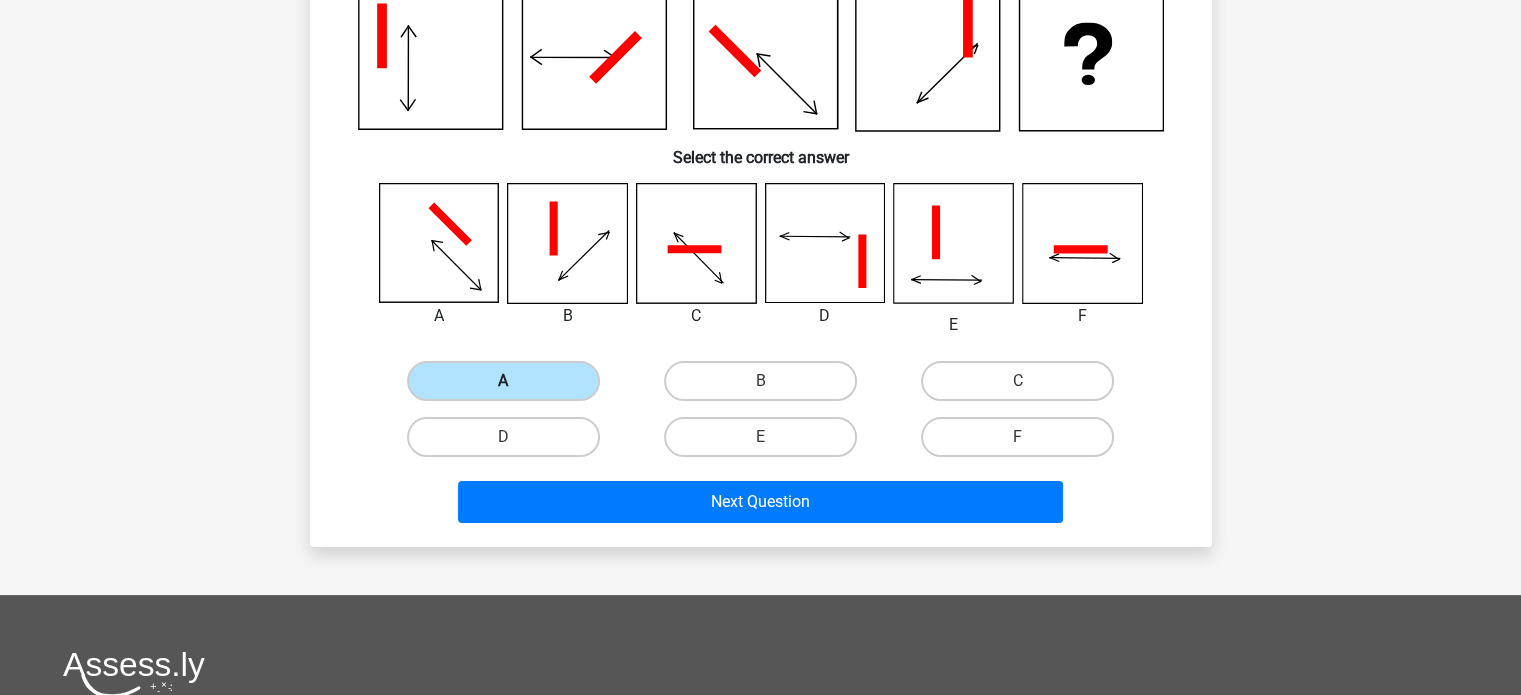 click on "A" at bounding box center (503, 381) 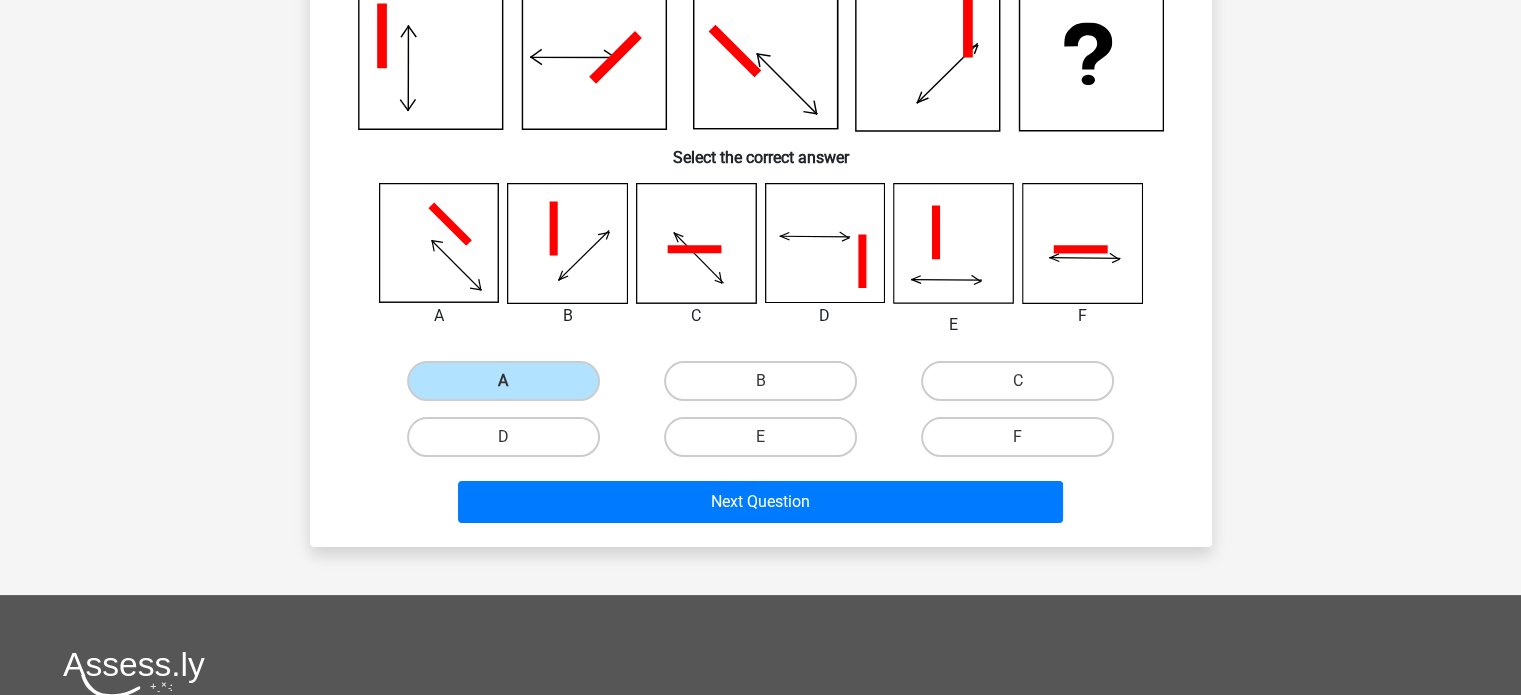 drag, startPoint x: 720, startPoint y: 406, endPoint x: 712, endPoint y: 382, distance: 25.298222 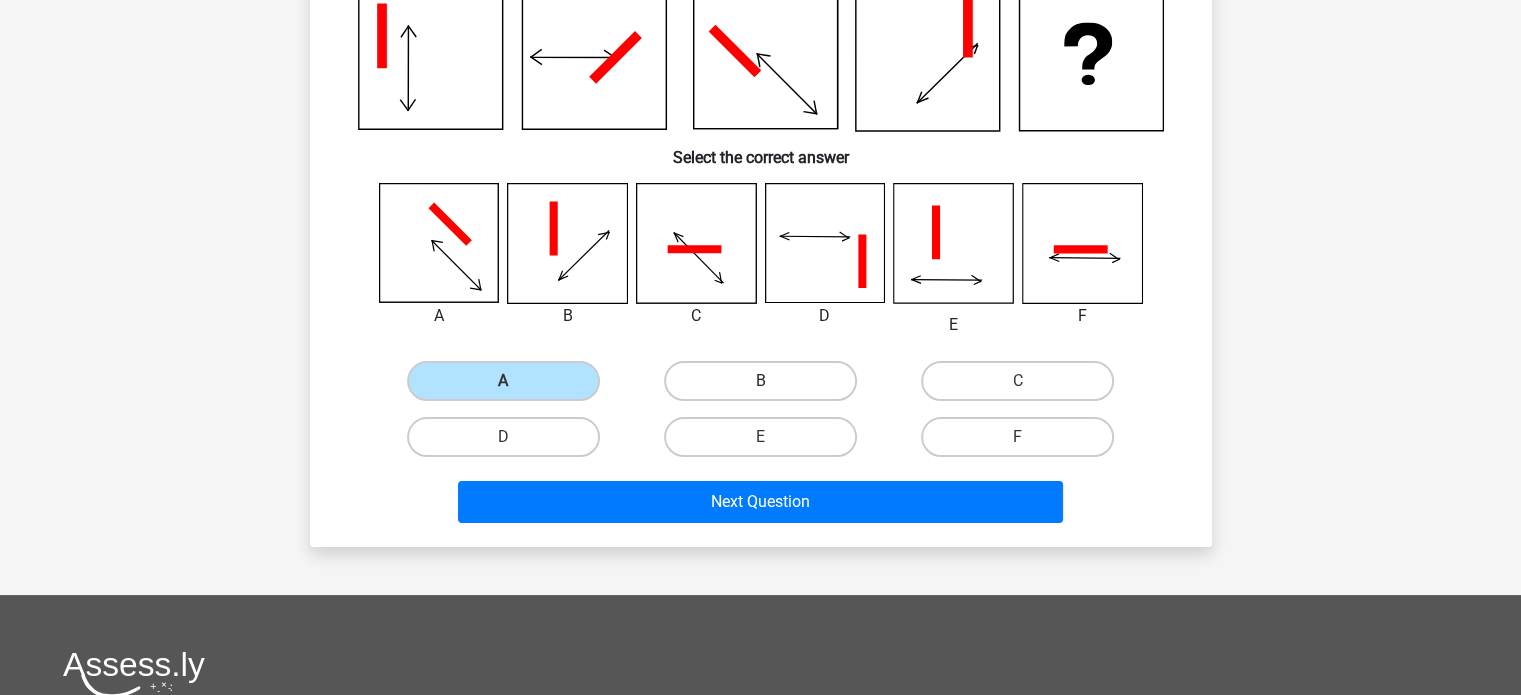 click on "B" at bounding box center (760, 381) 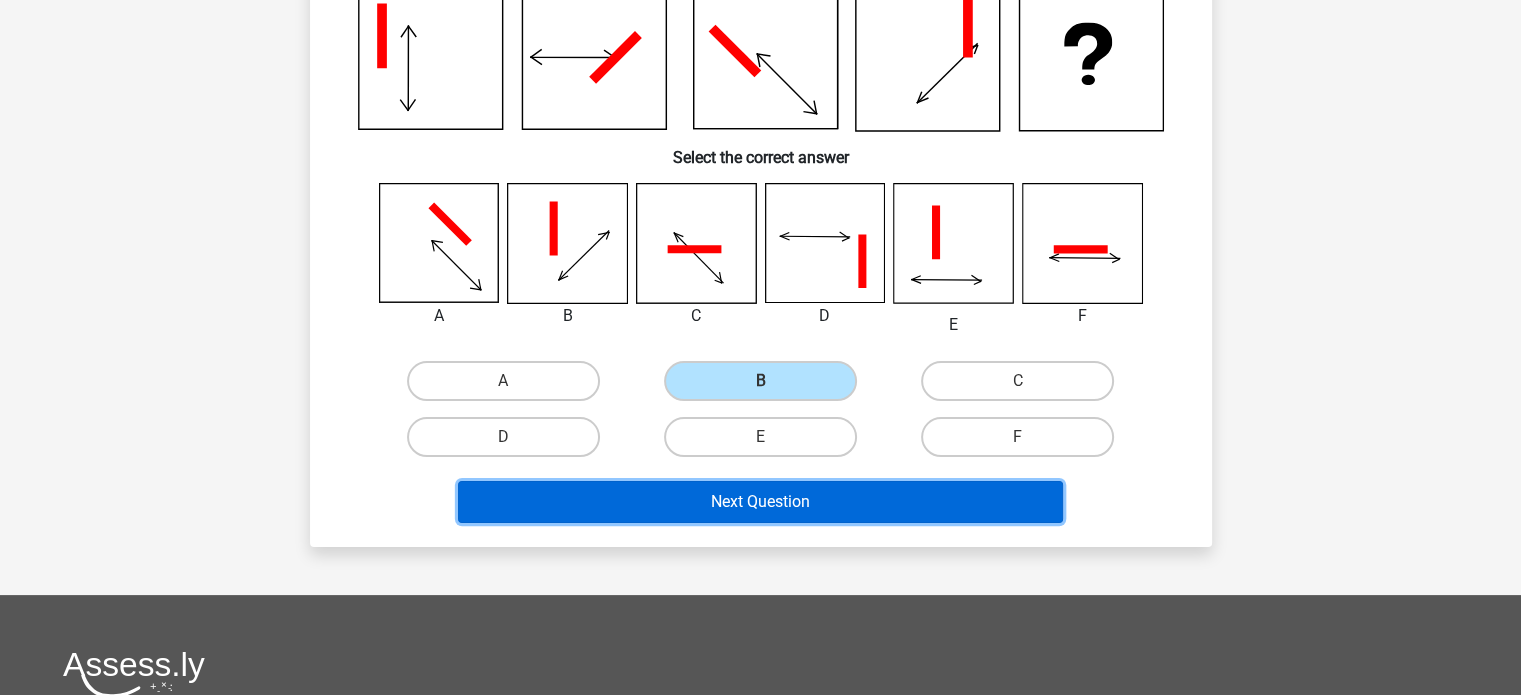 click on "Next Question" at bounding box center (760, 502) 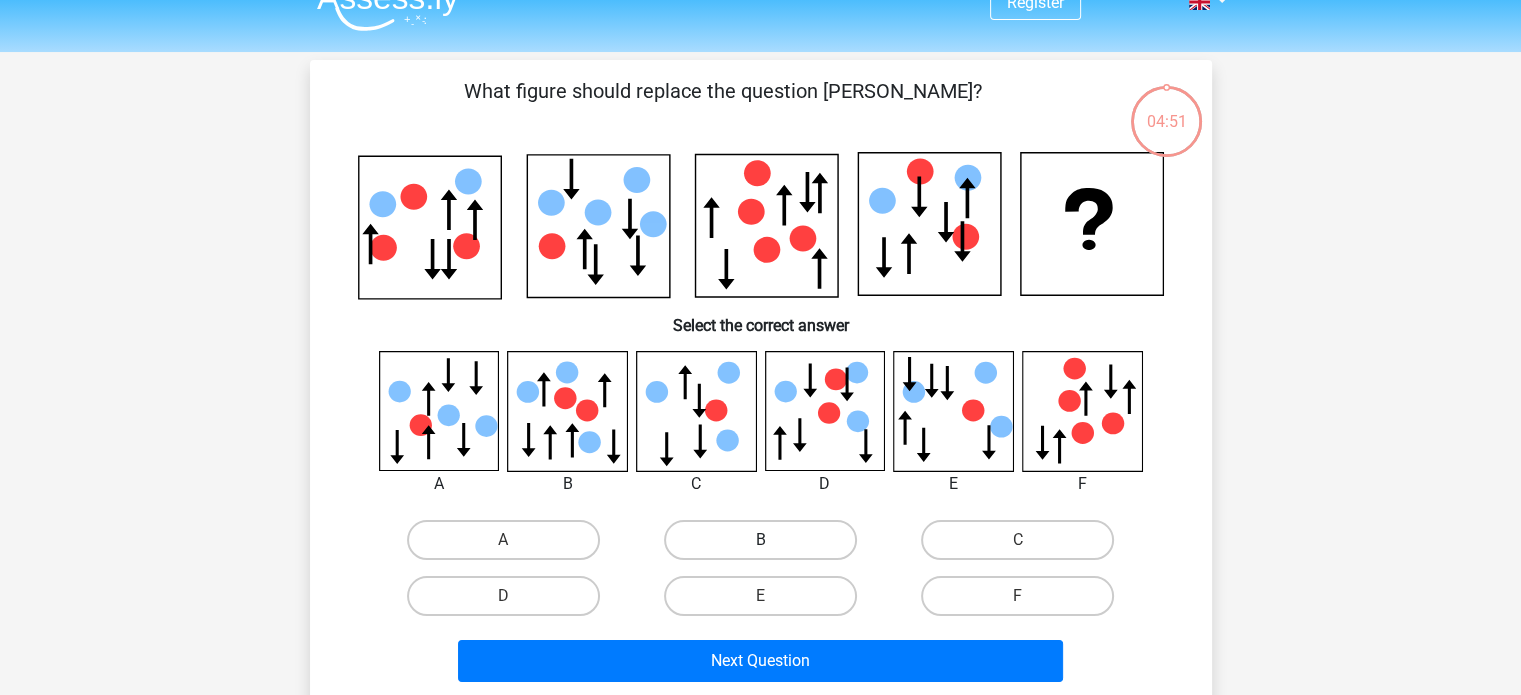 scroll, scrollTop: 0, scrollLeft: 0, axis: both 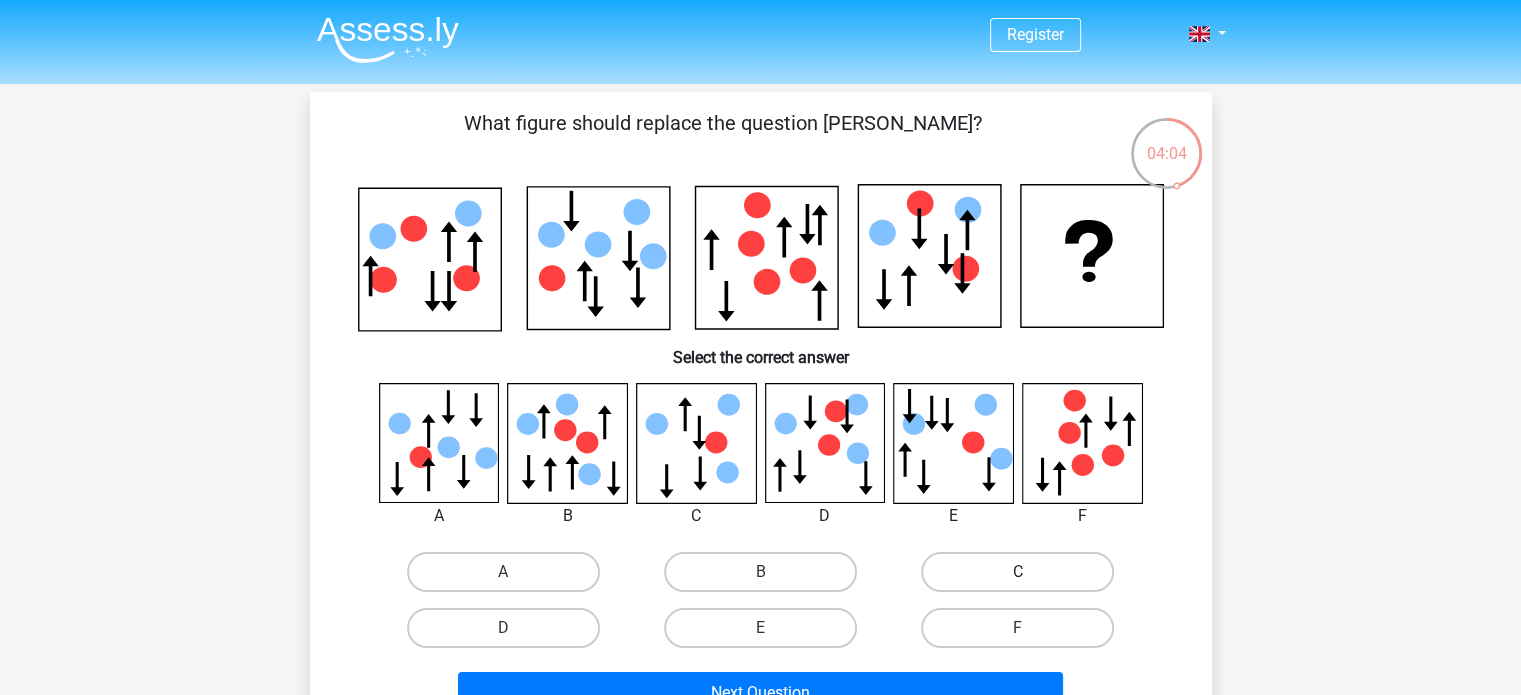 click on "C" at bounding box center [1017, 572] 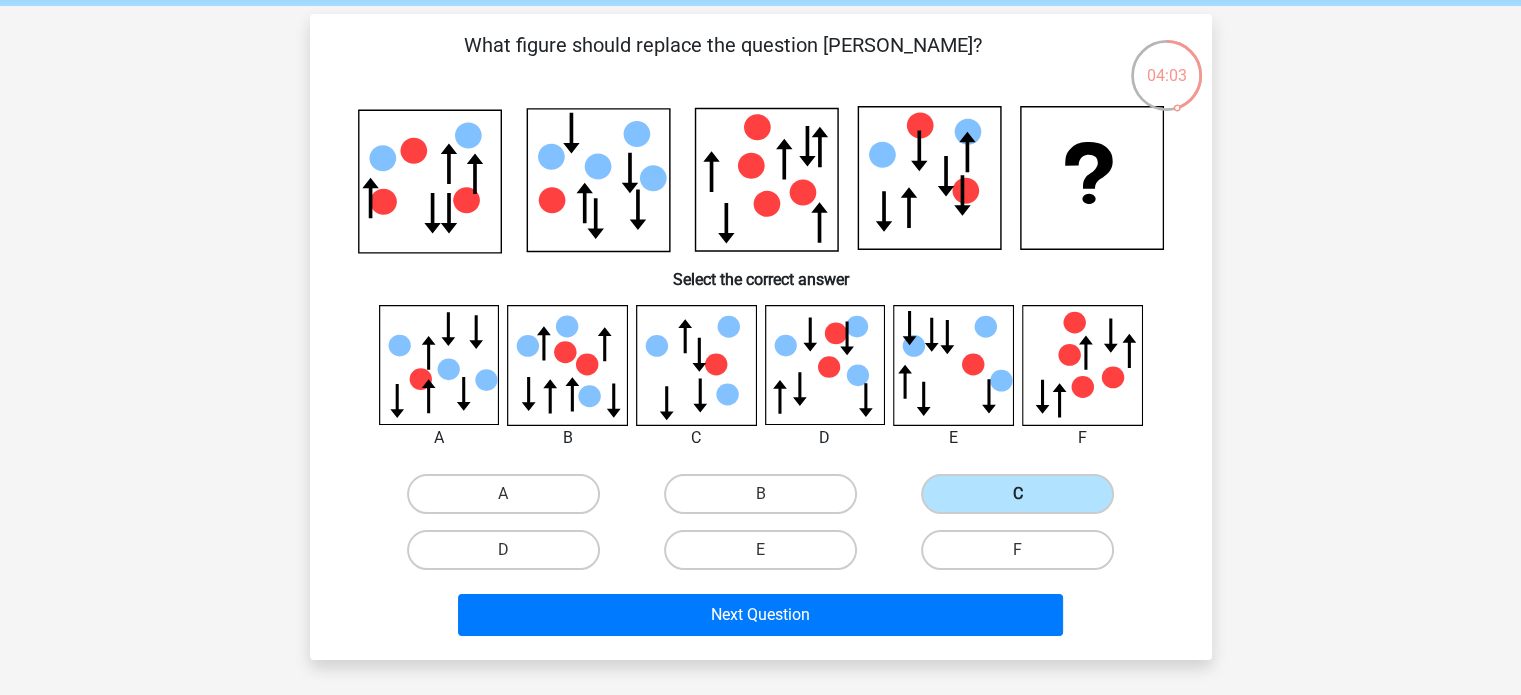 scroll, scrollTop: 100, scrollLeft: 0, axis: vertical 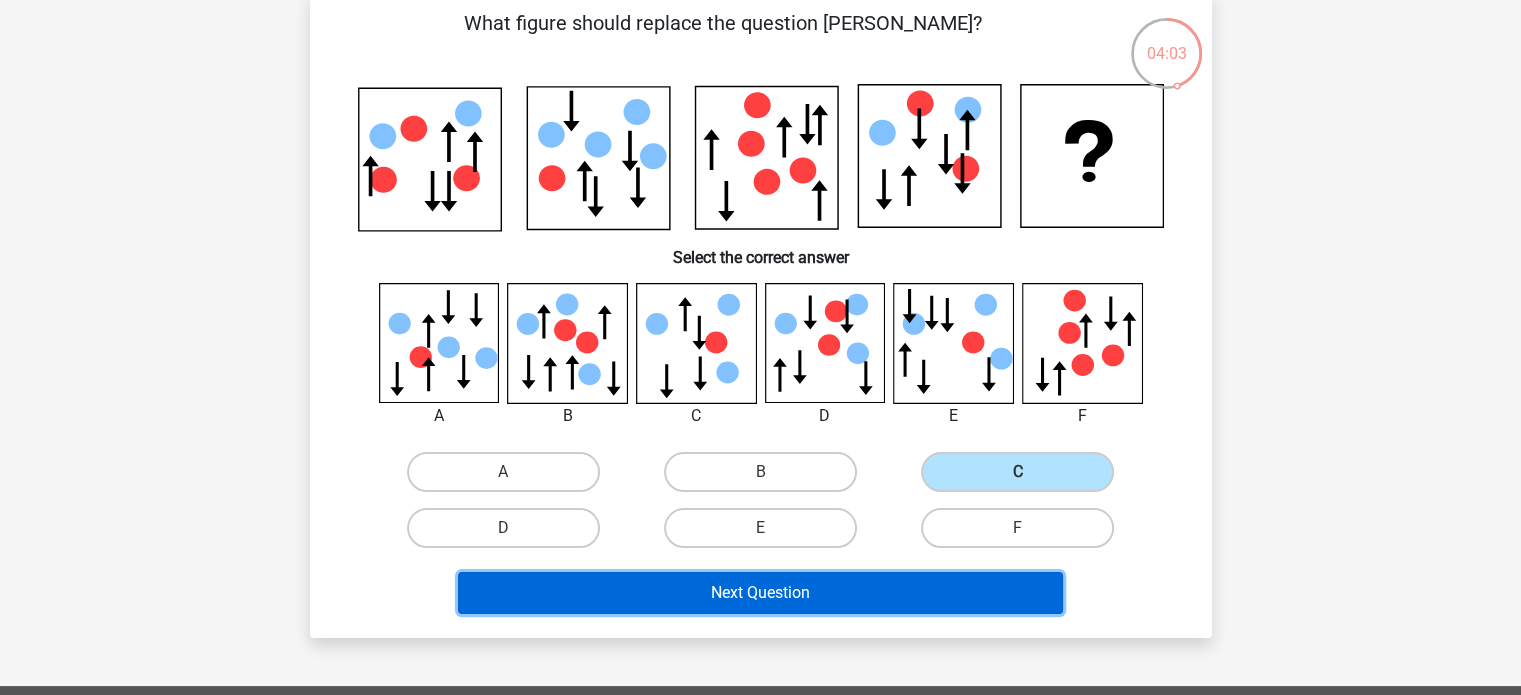 click on "Next Question" at bounding box center [760, 593] 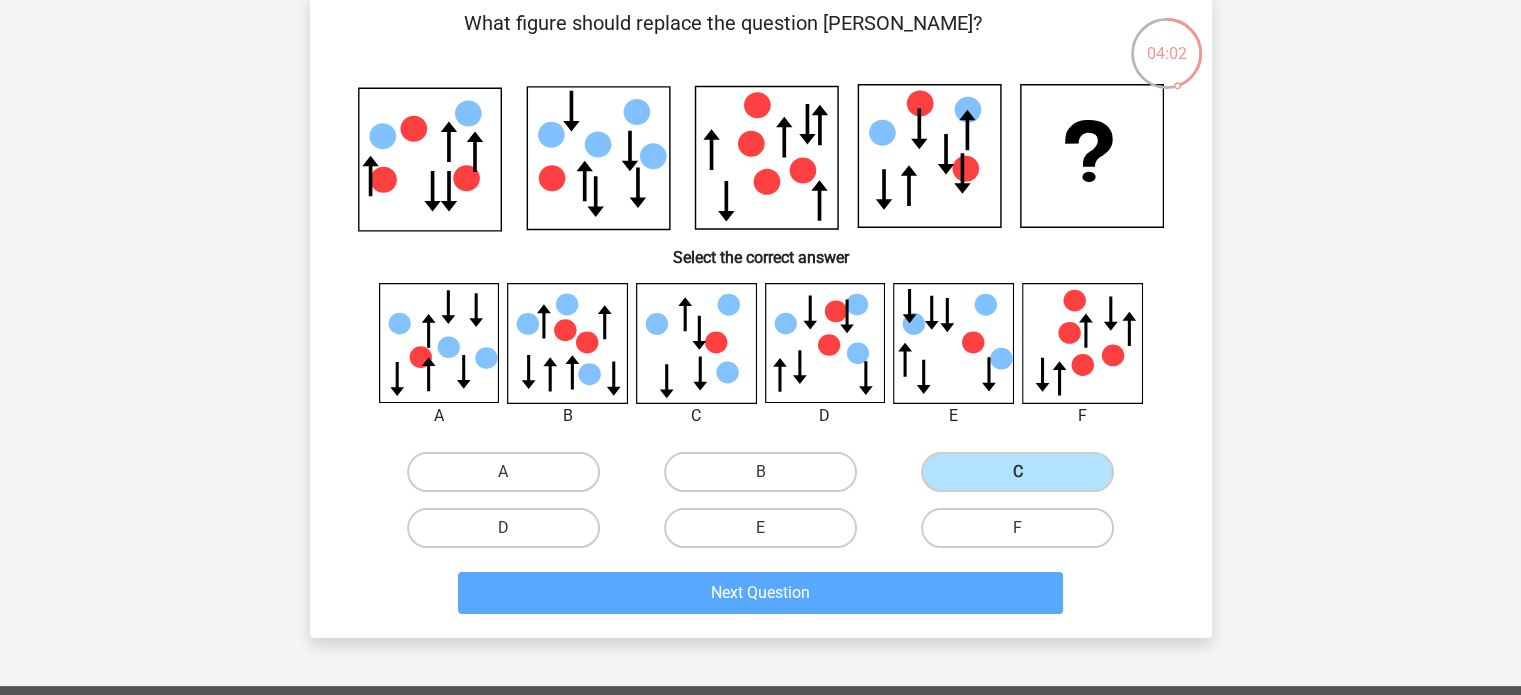 scroll, scrollTop: 92, scrollLeft: 0, axis: vertical 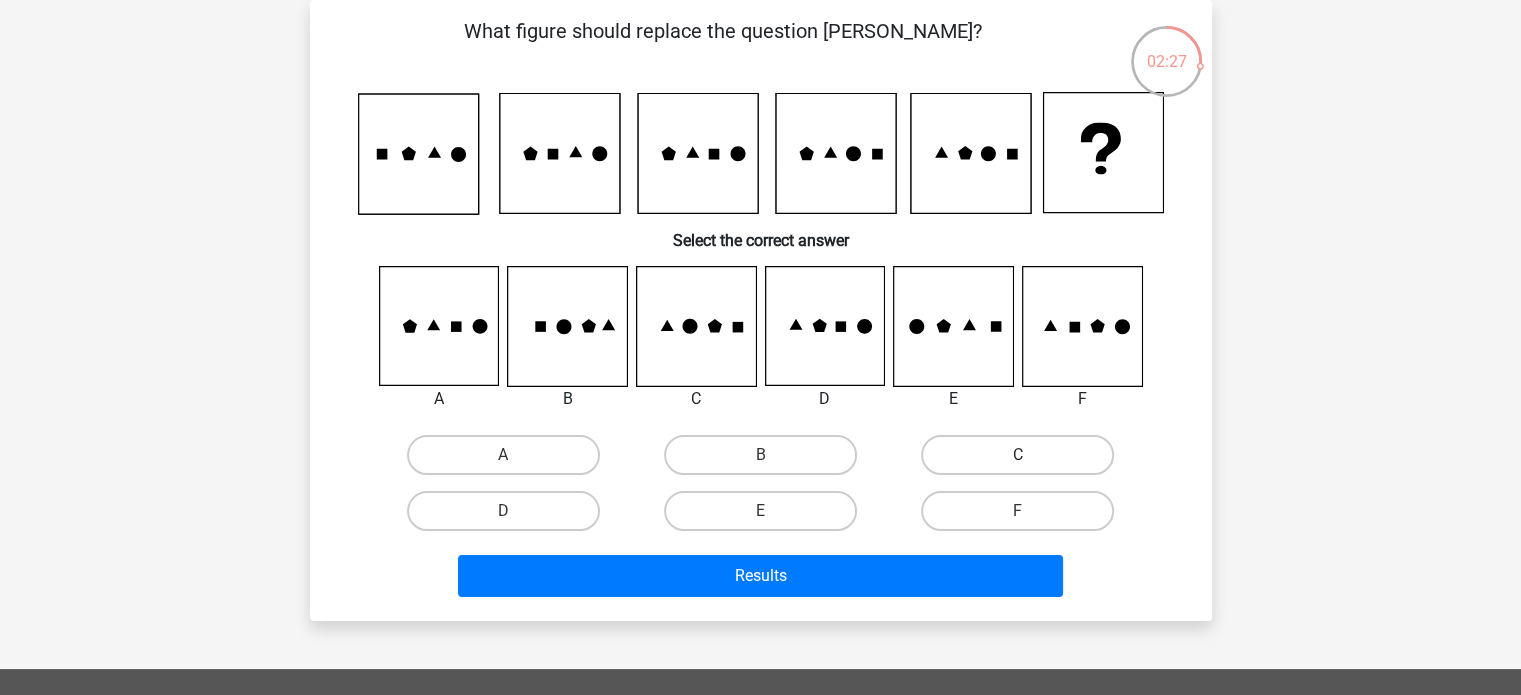 click on "C" at bounding box center [1017, 455] 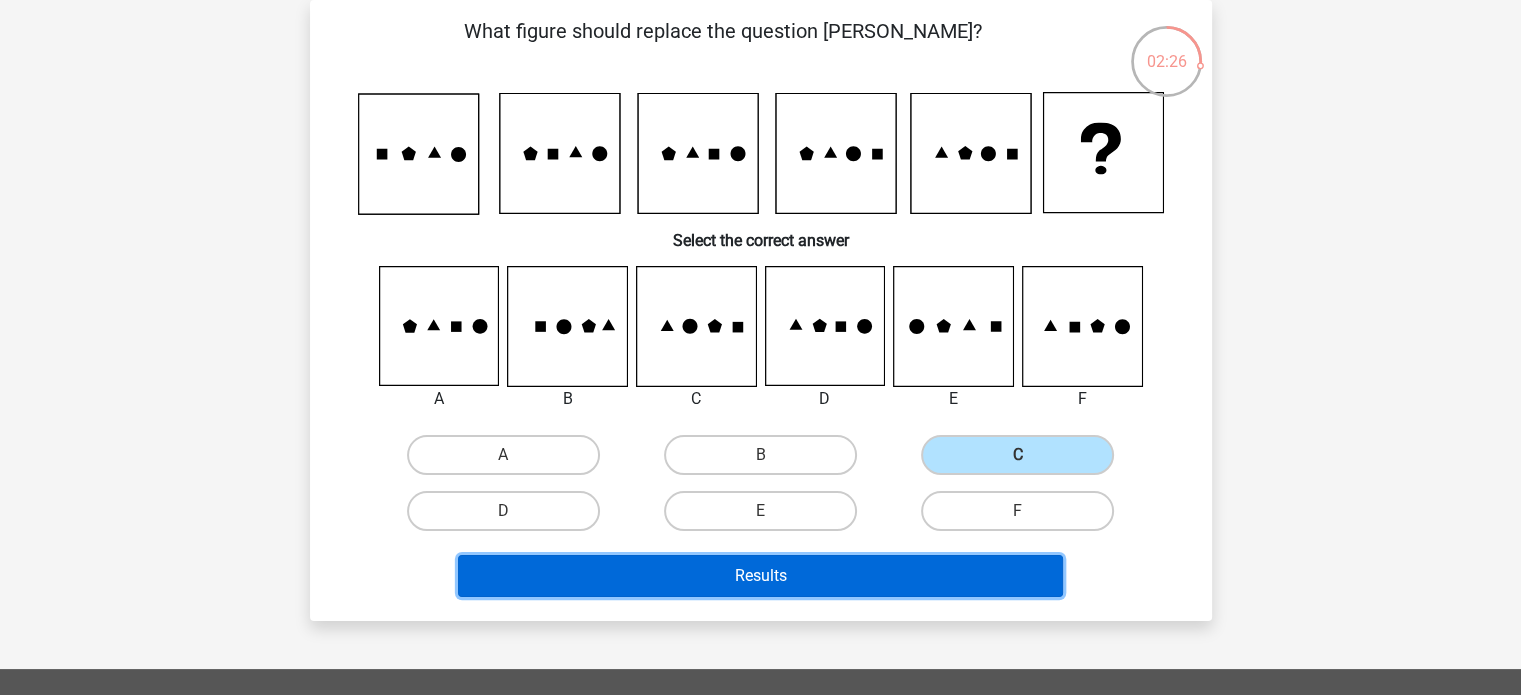 click on "Results" at bounding box center (760, 576) 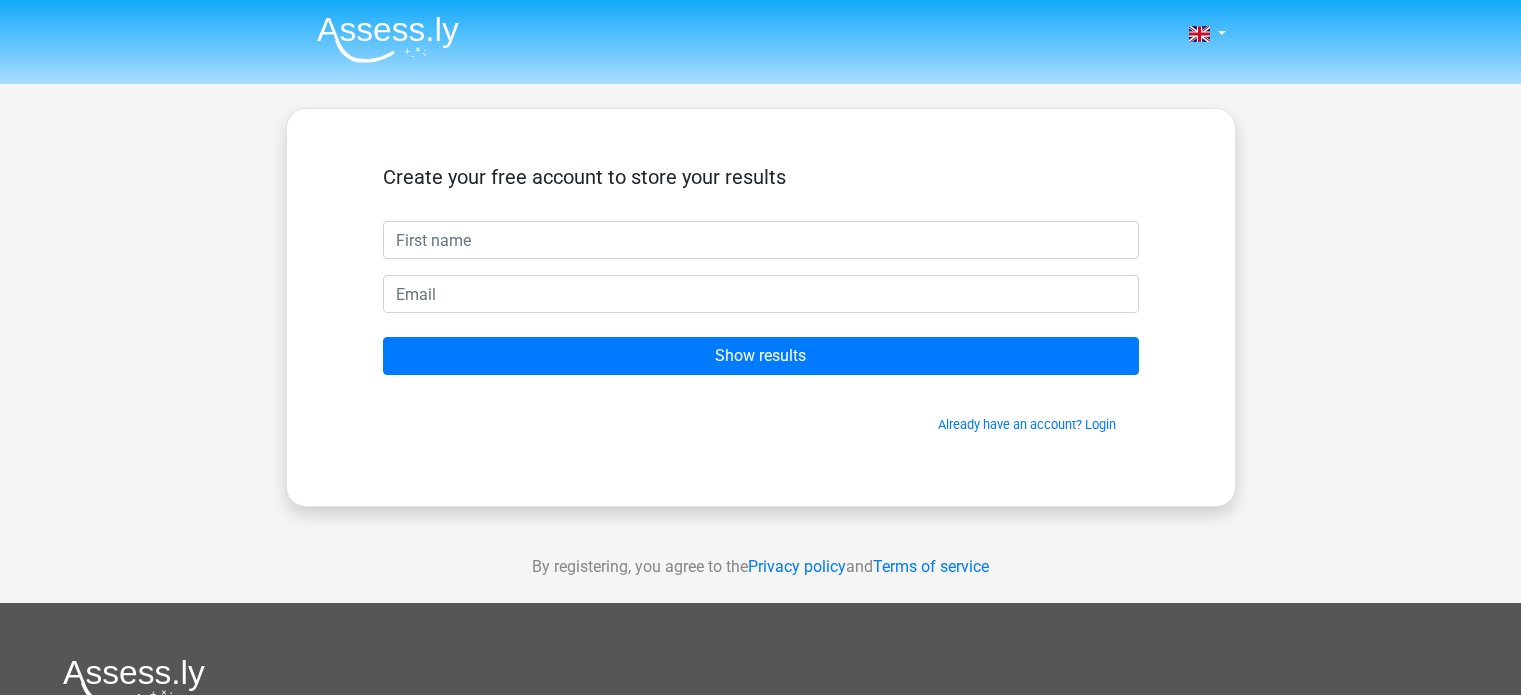 scroll, scrollTop: 0, scrollLeft: 0, axis: both 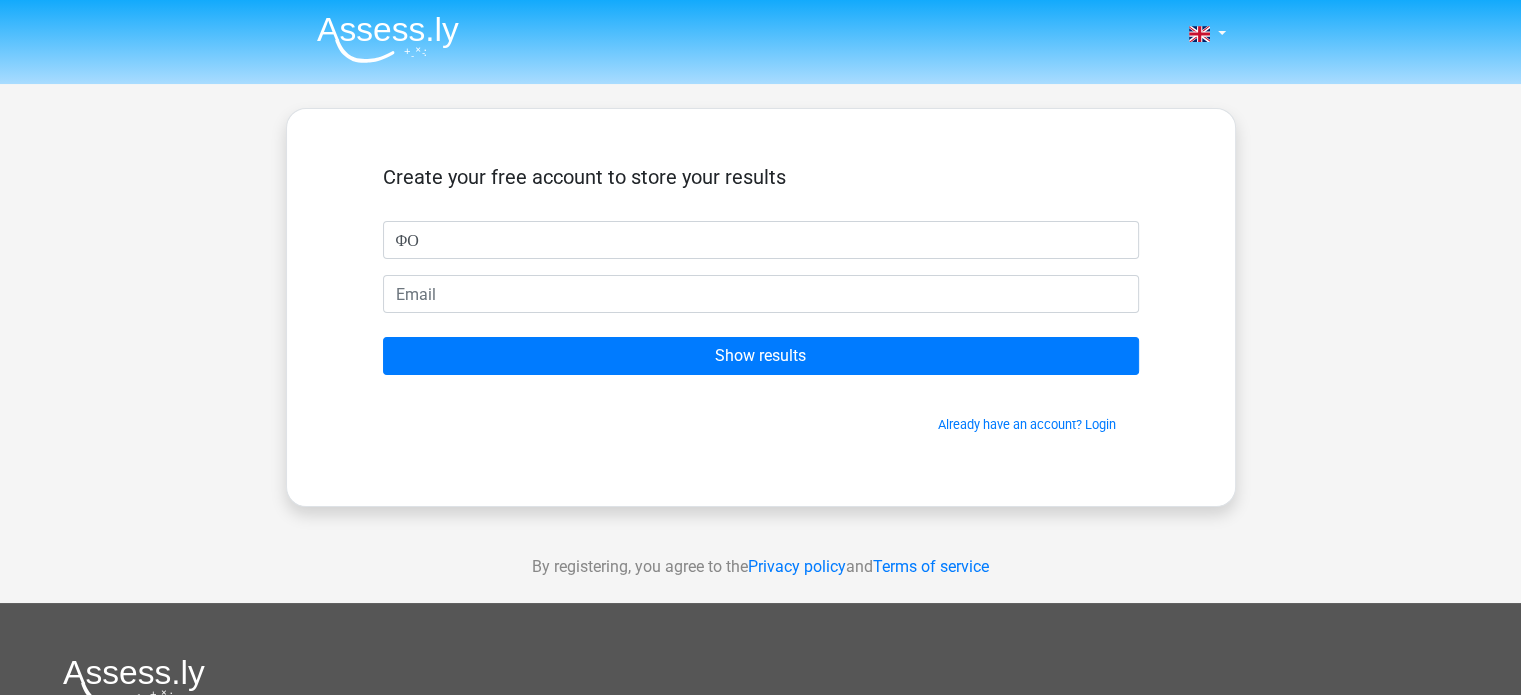type on "ΦΟ" 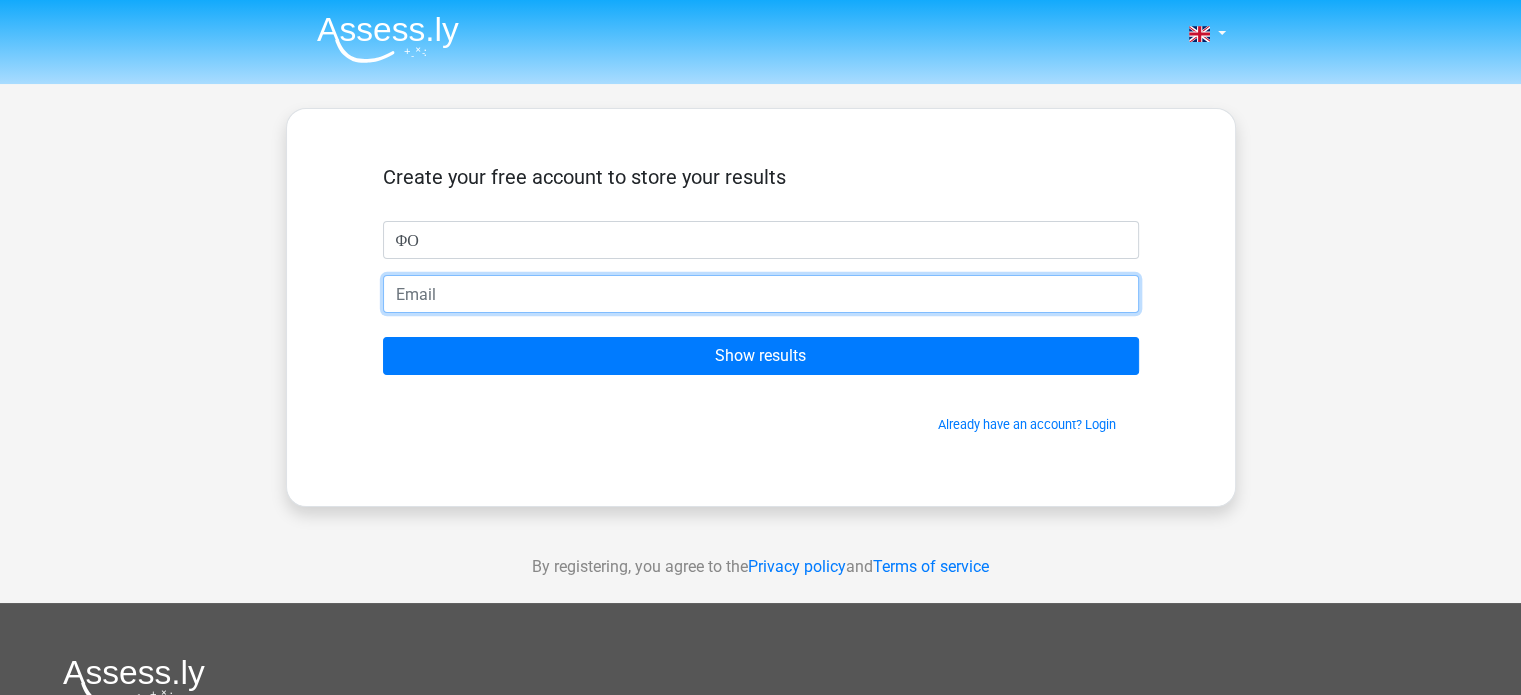 click at bounding box center [761, 294] 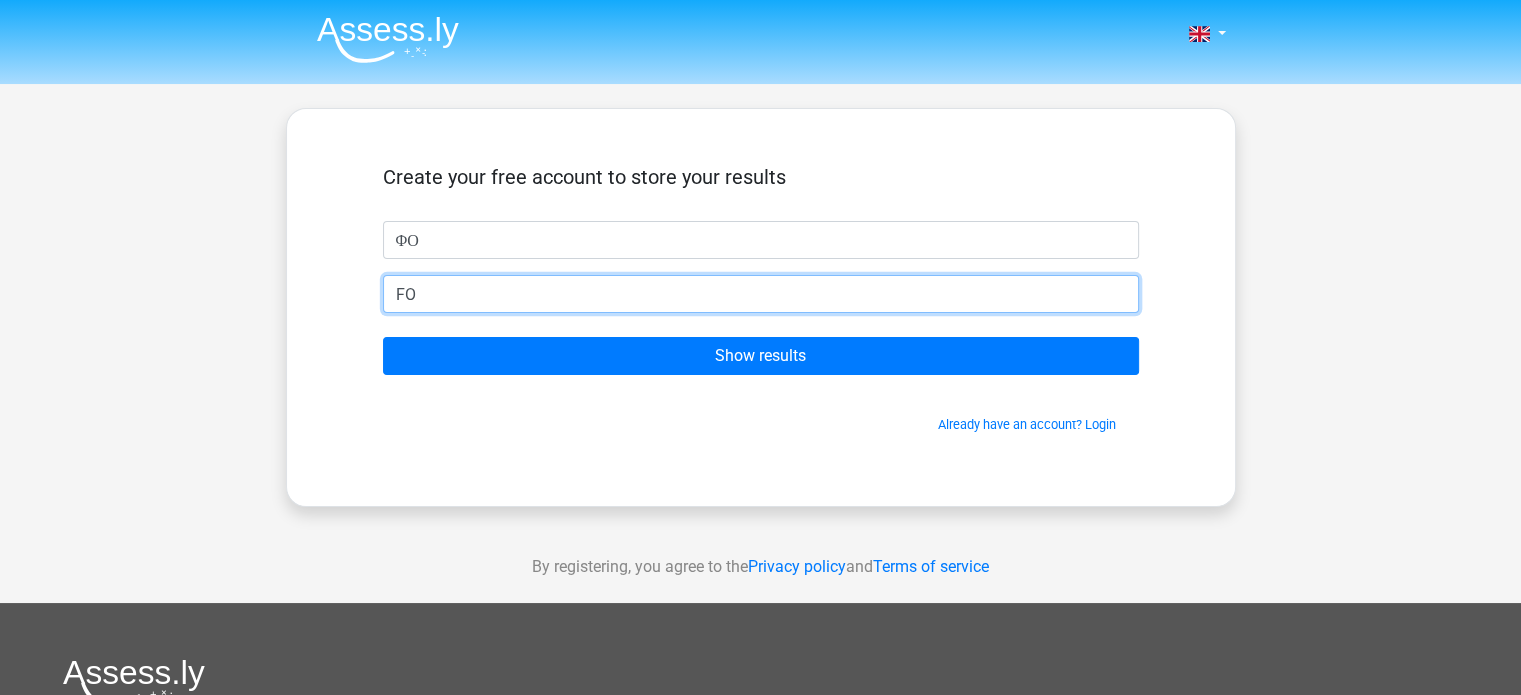 type on "F" 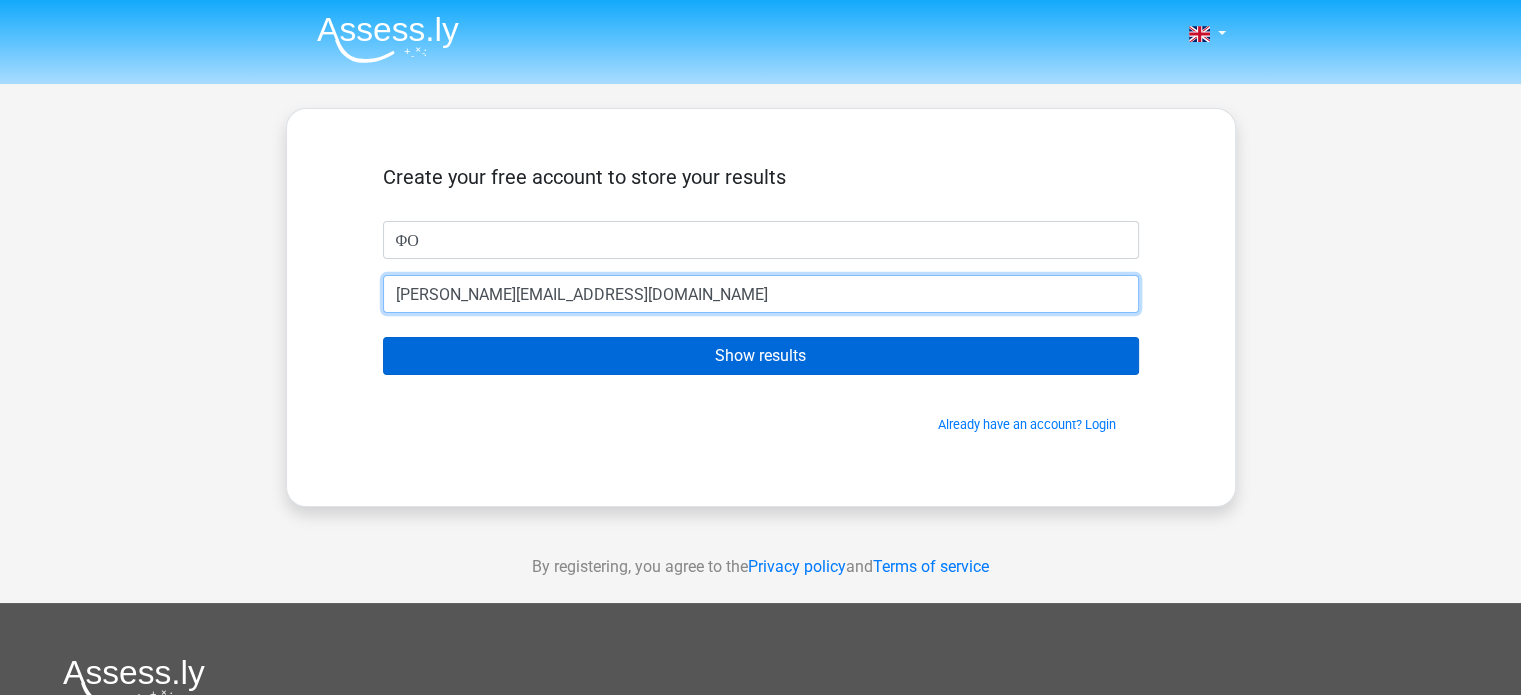 type on "[PERSON_NAME][EMAIL_ADDRESS][DOMAIN_NAME]" 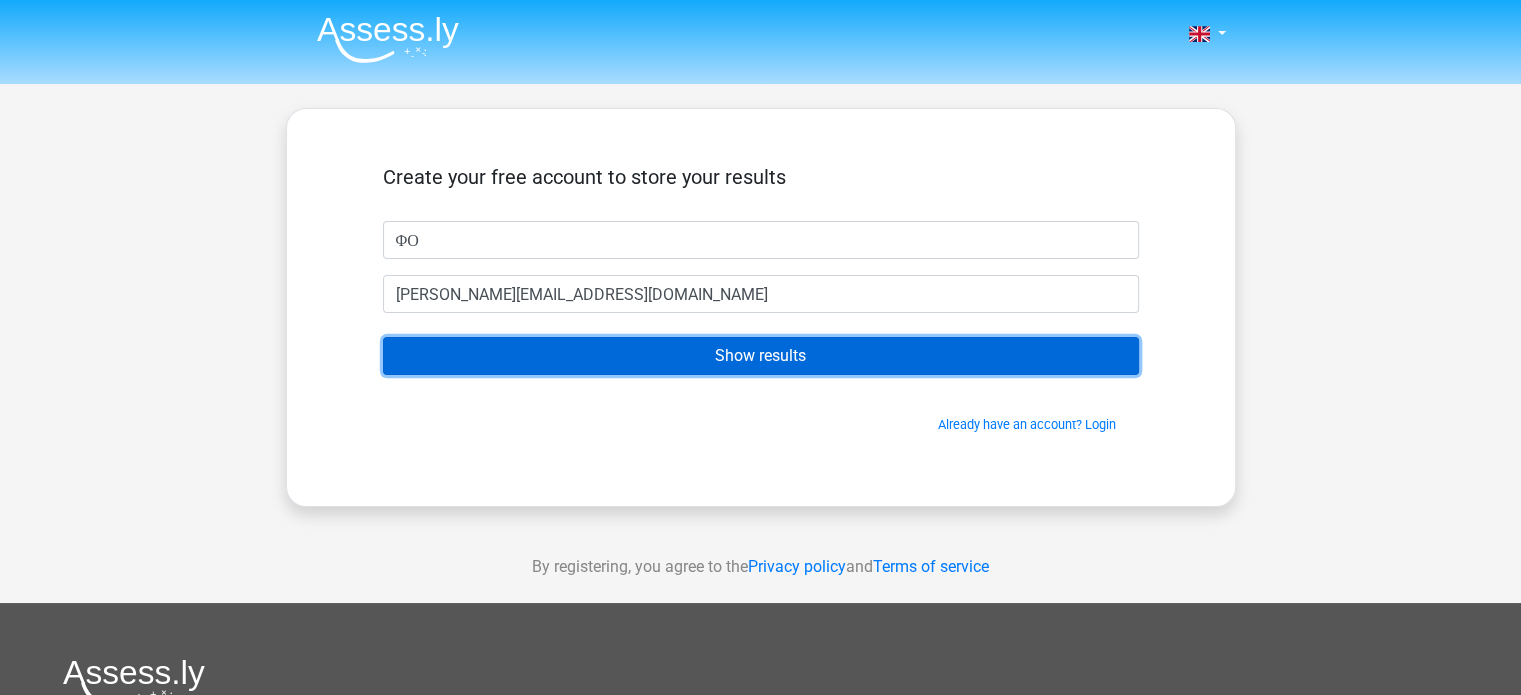click on "Show results" at bounding box center (761, 356) 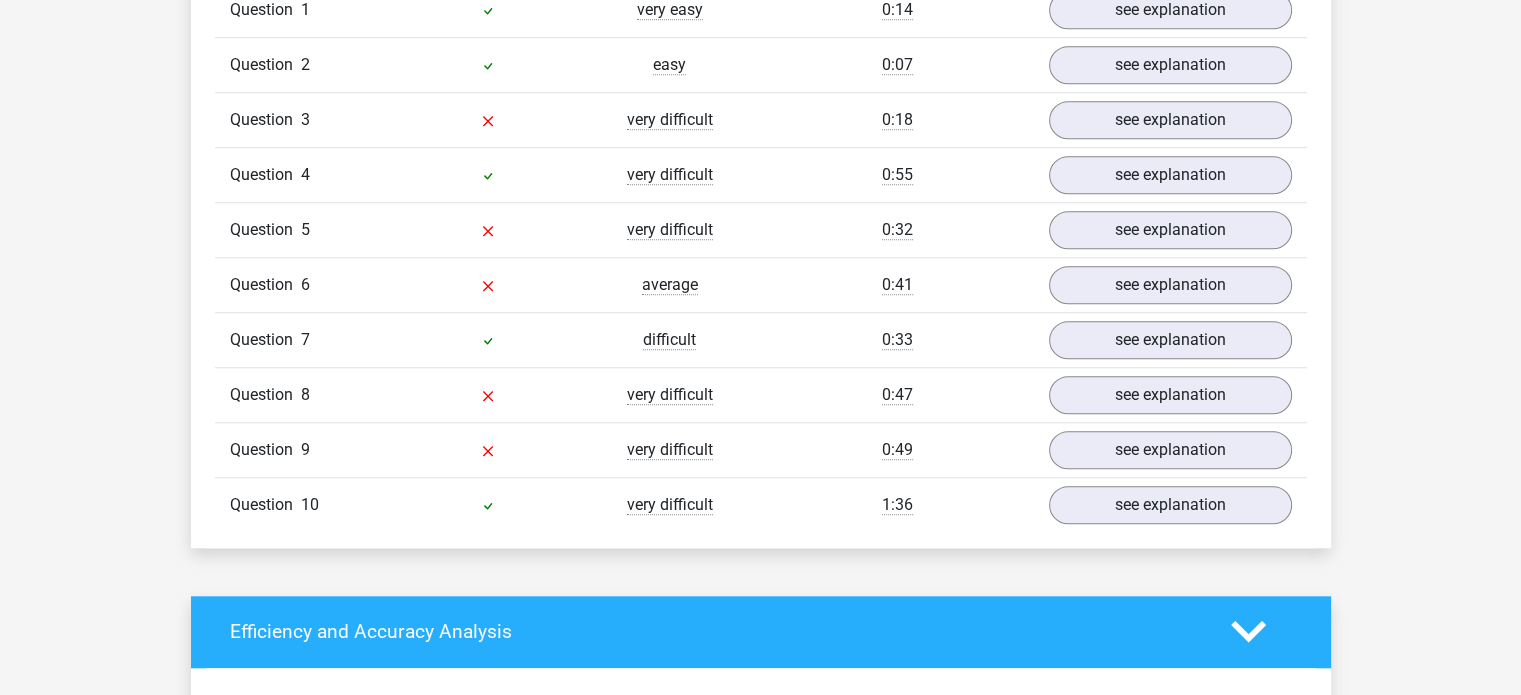 scroll, scrollTop: 1600, scrollLeft: 0, axis: vertical 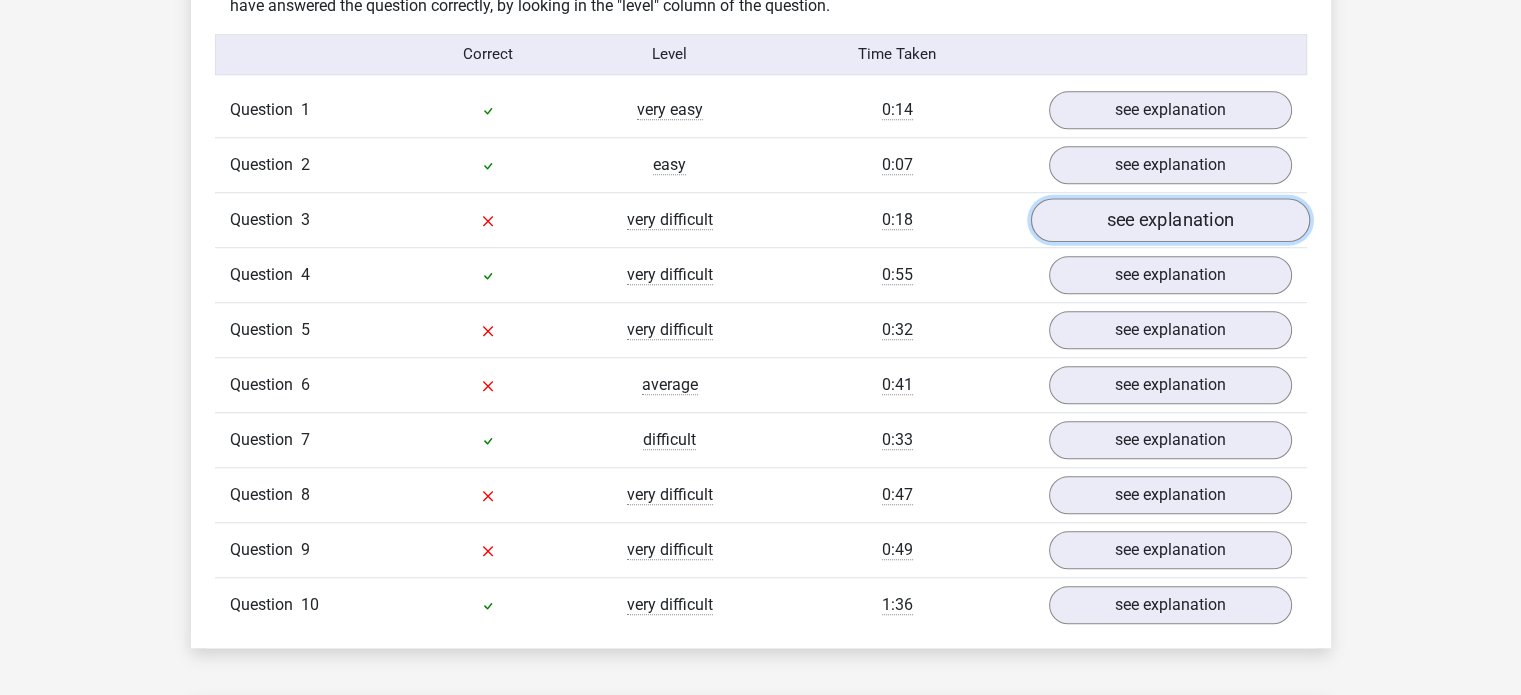 click on "see explanation" at bounding box center [1169, 220] 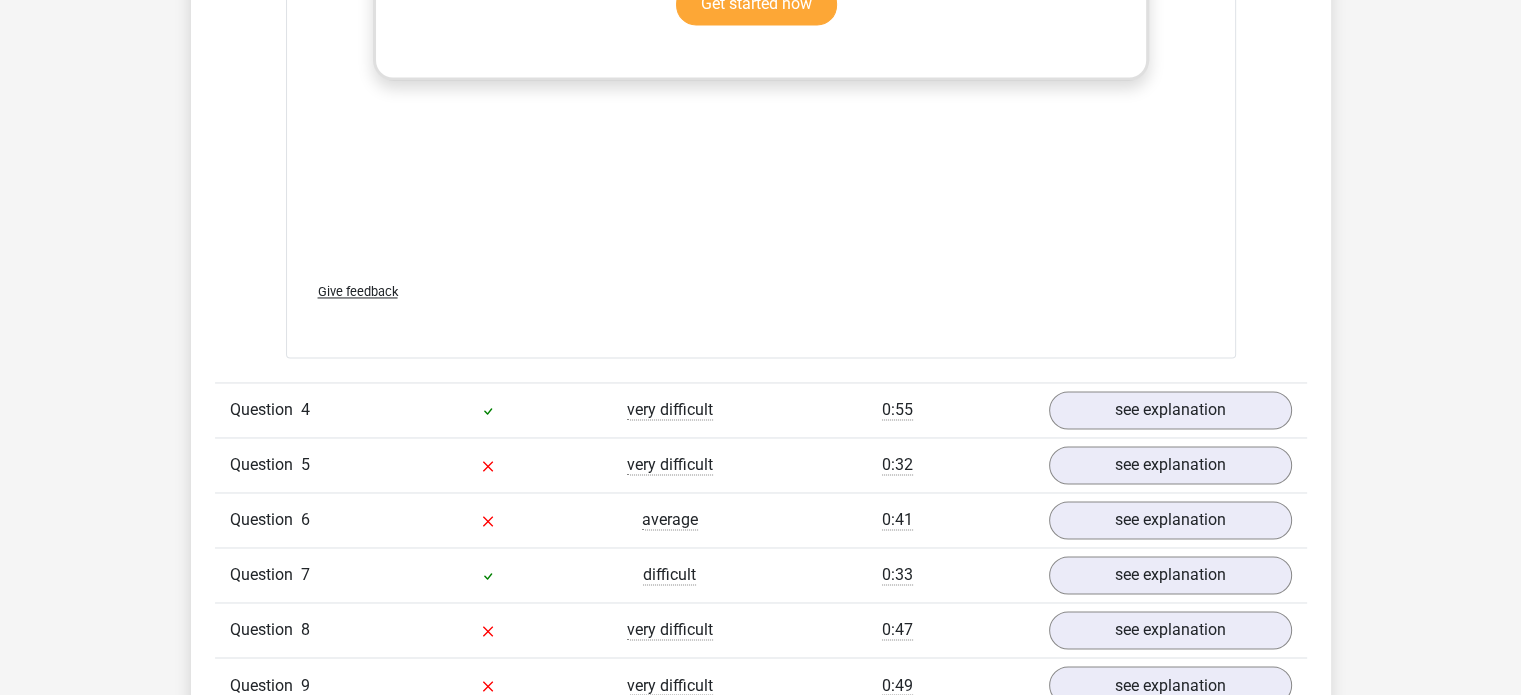 scroll, scrollTop: 3400, scrollLeft: 0, axis: vertical 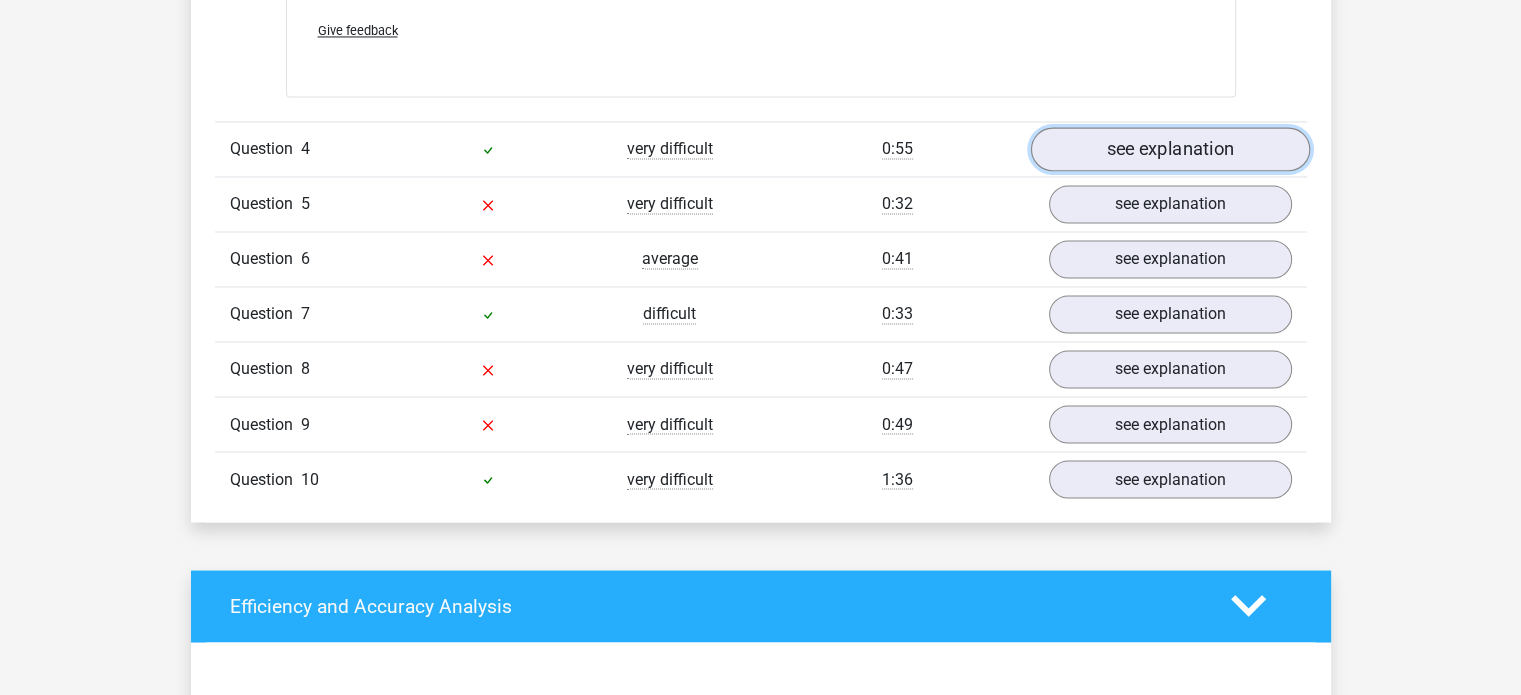 click on "see explanation" at bounding box center (1169, 149) 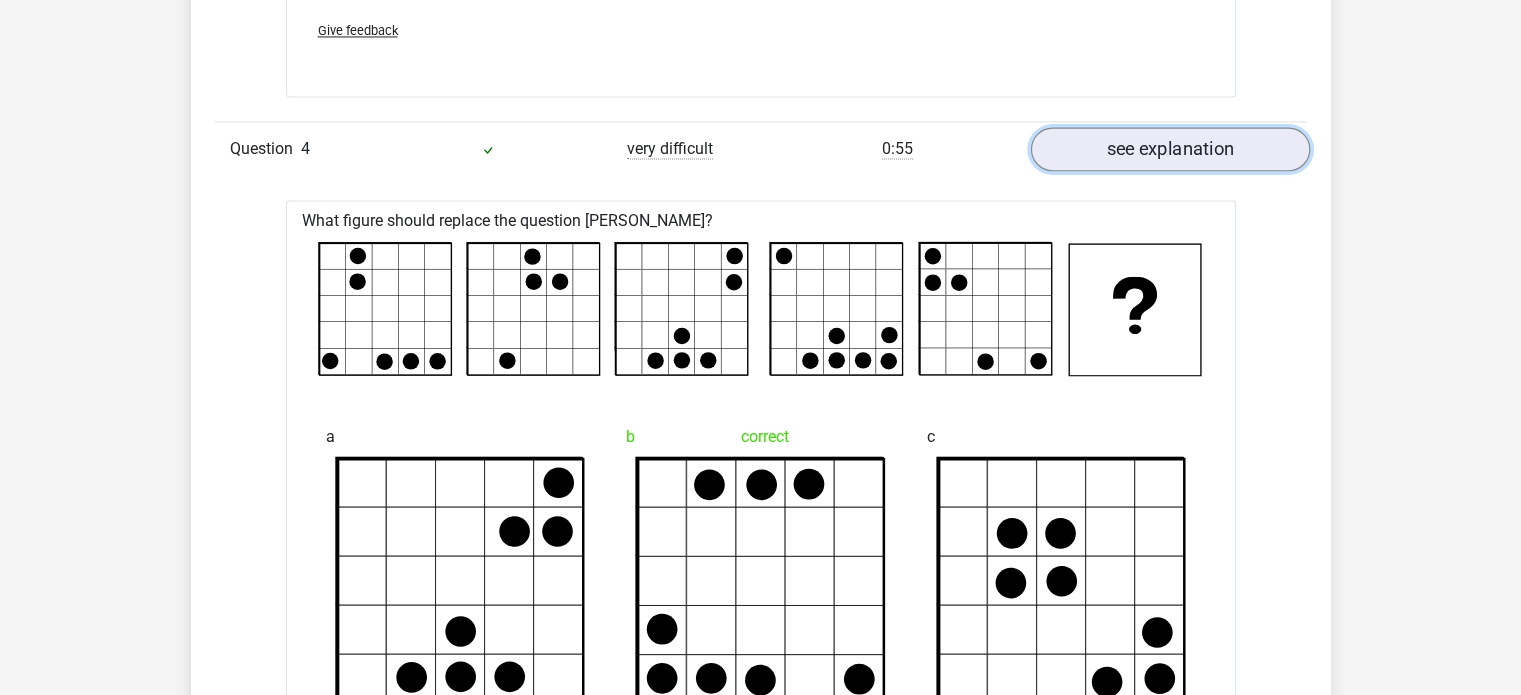 click on "see explanation" at bounding box center [1169, 149] 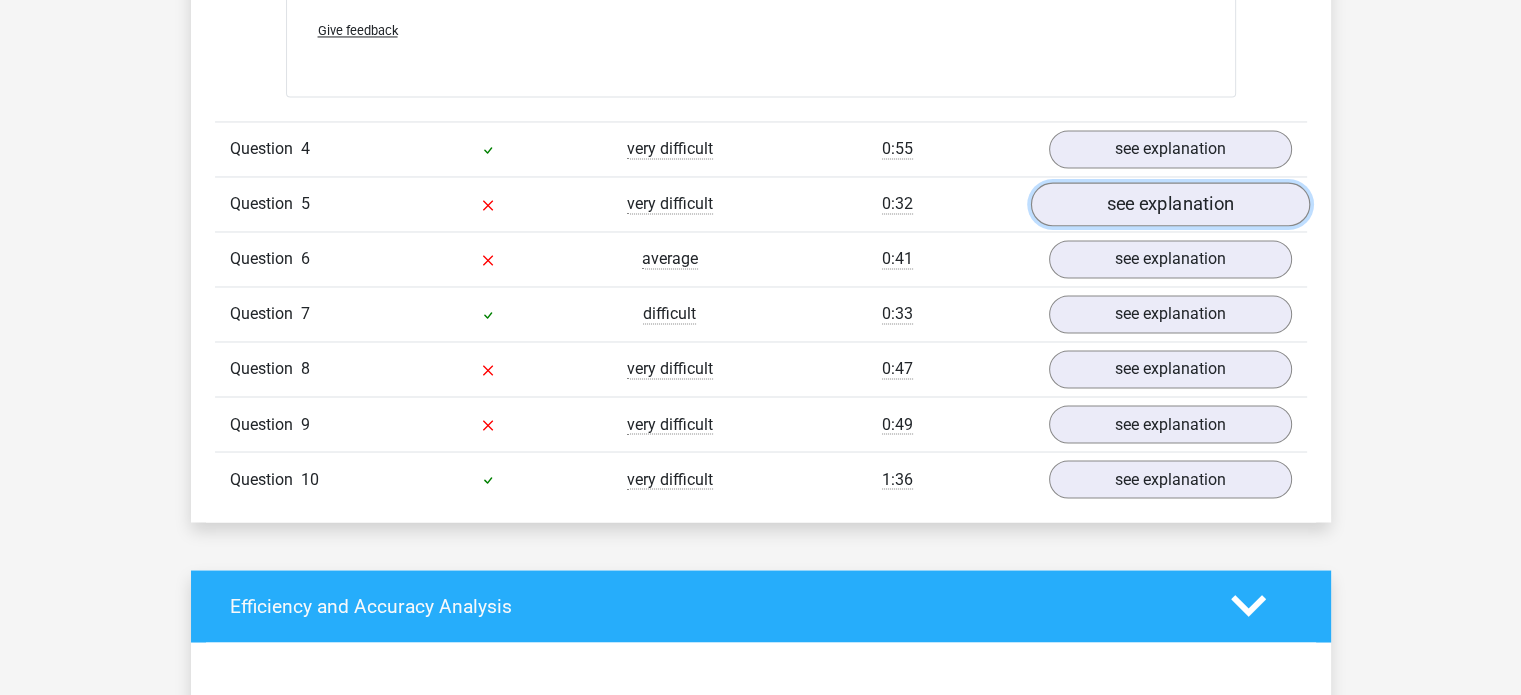 click on "see explanation" at bounding box center [1169, 204] 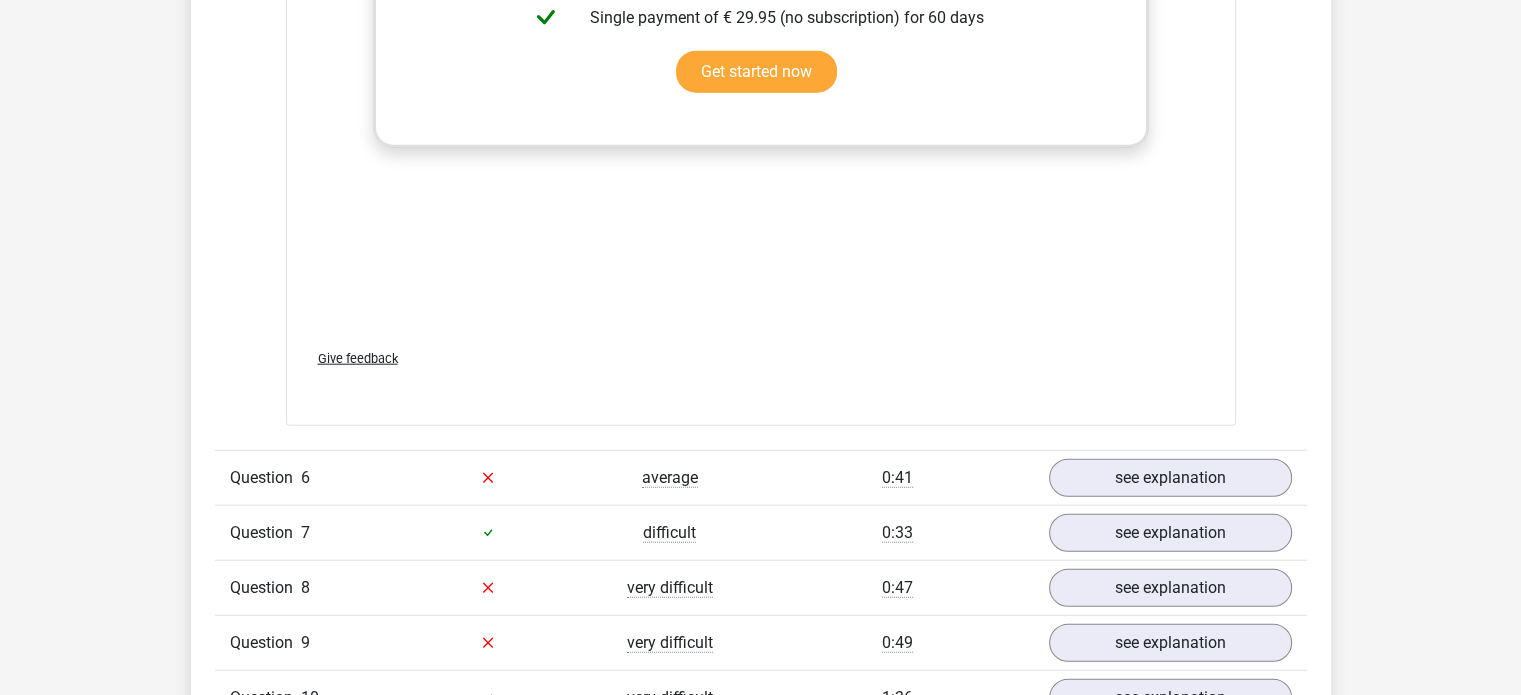 scroll, scrollTop: 5100, scrollLeft: 0, axis: vertical 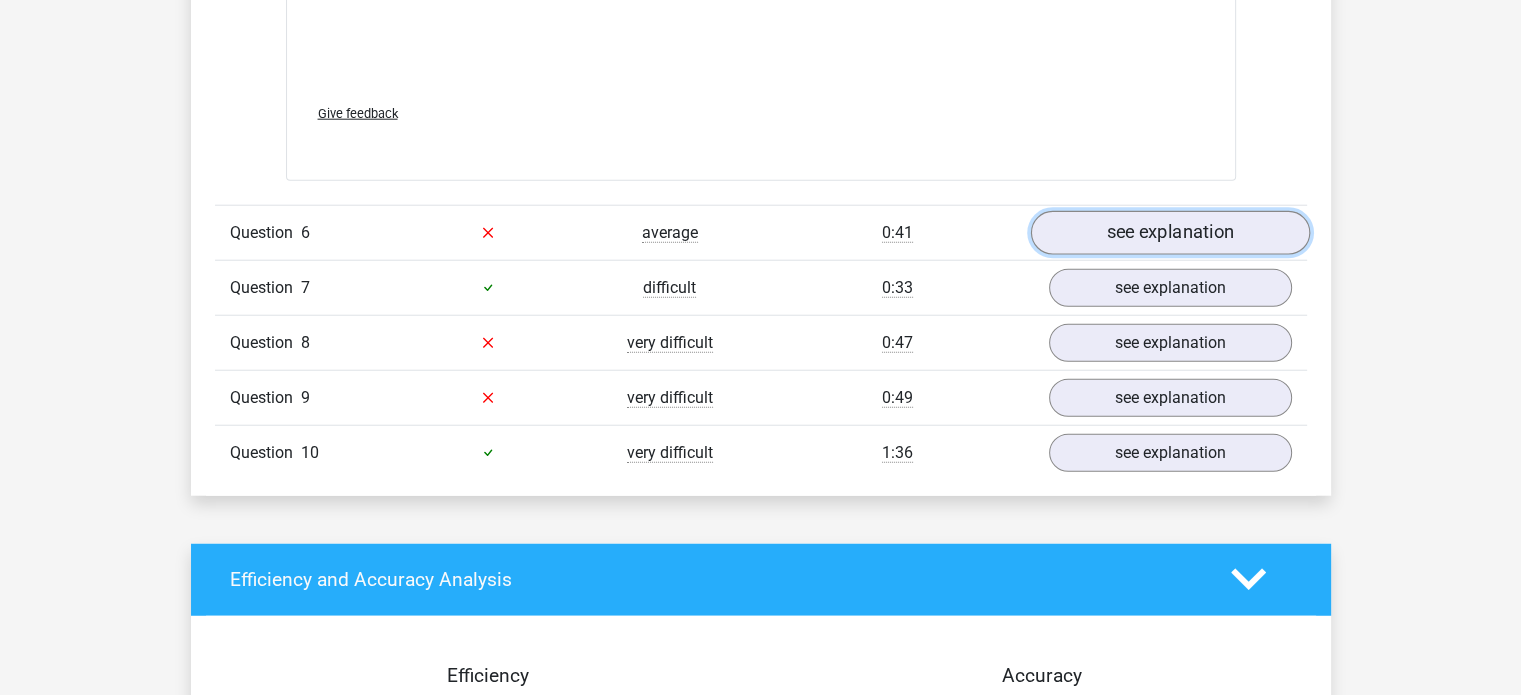 click on "see explanation" at bounding box center (1169, 233) 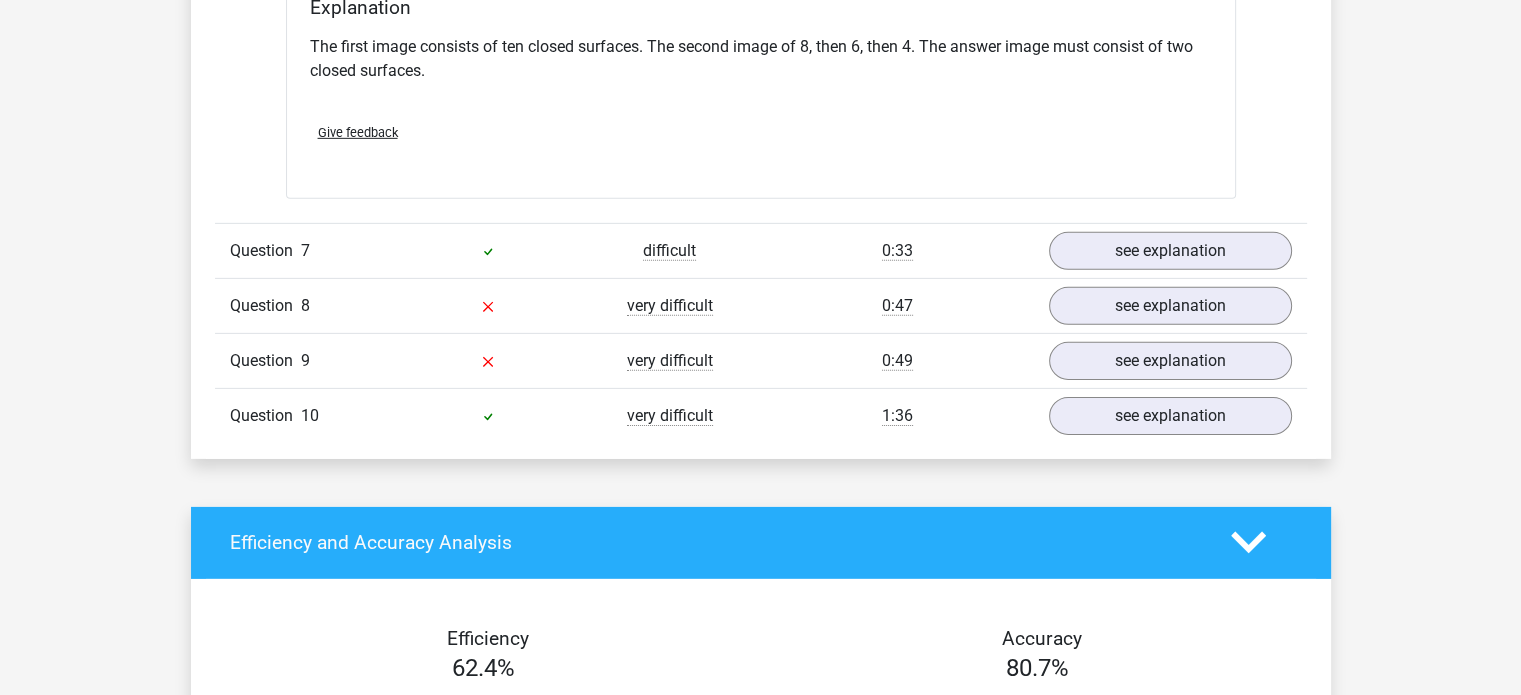 scroll, scrollTop: 6300, scrollLeft: 0, axis: vertical 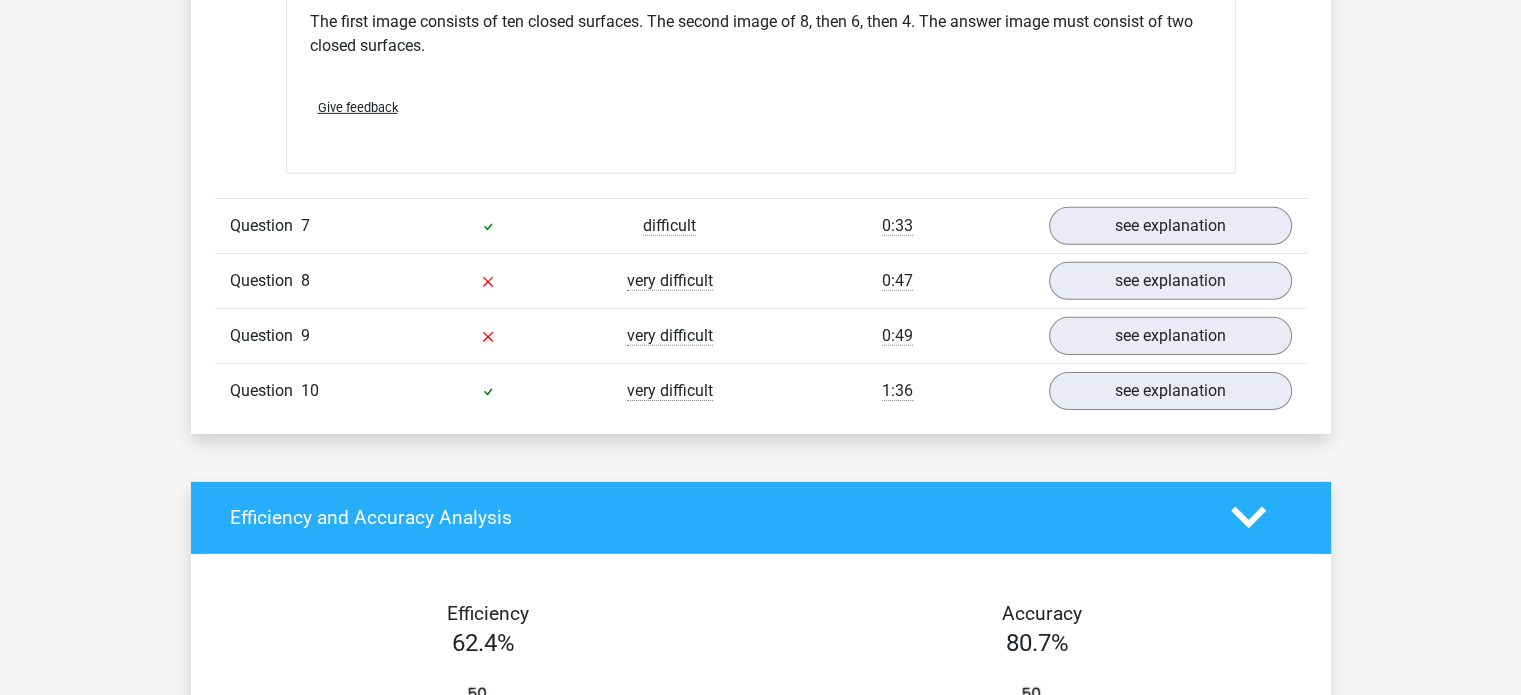 click on "Question
8
very difficult
0:47
see explanation" at bounding box center (761, 280) 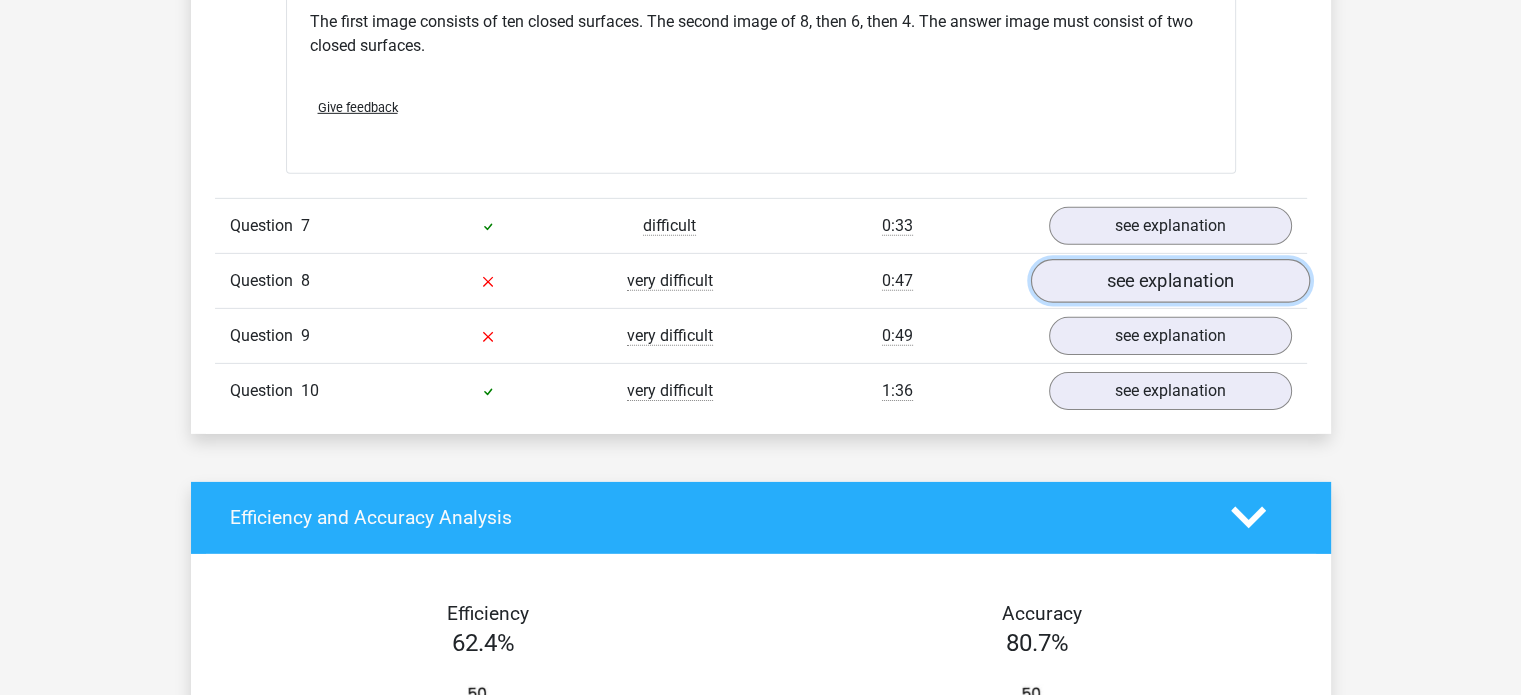 click on "see explanation" at bounding box center (1169, 281) 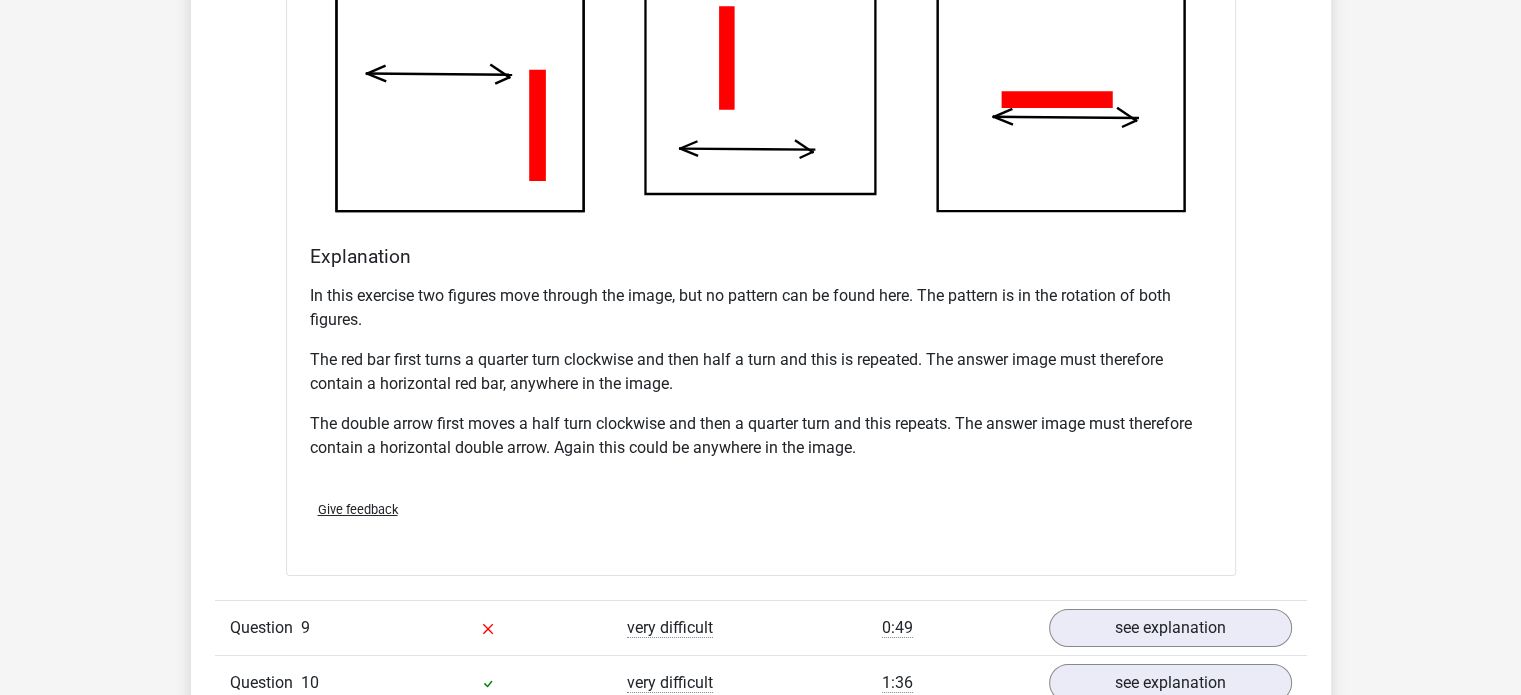 scroll, scrollTop: 7600, scrollLeft: 0, axis: vertical 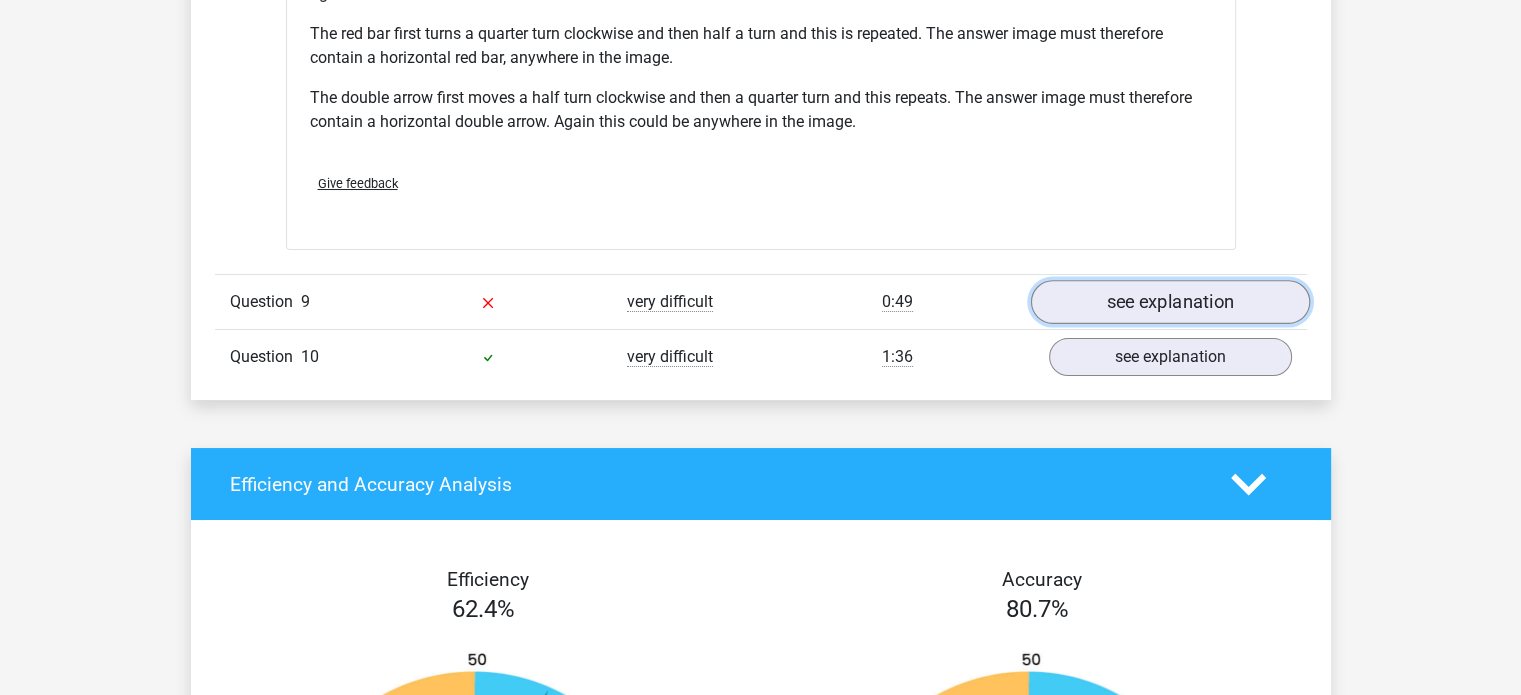 click on "see explanation" at bounding box center [1169, 303] 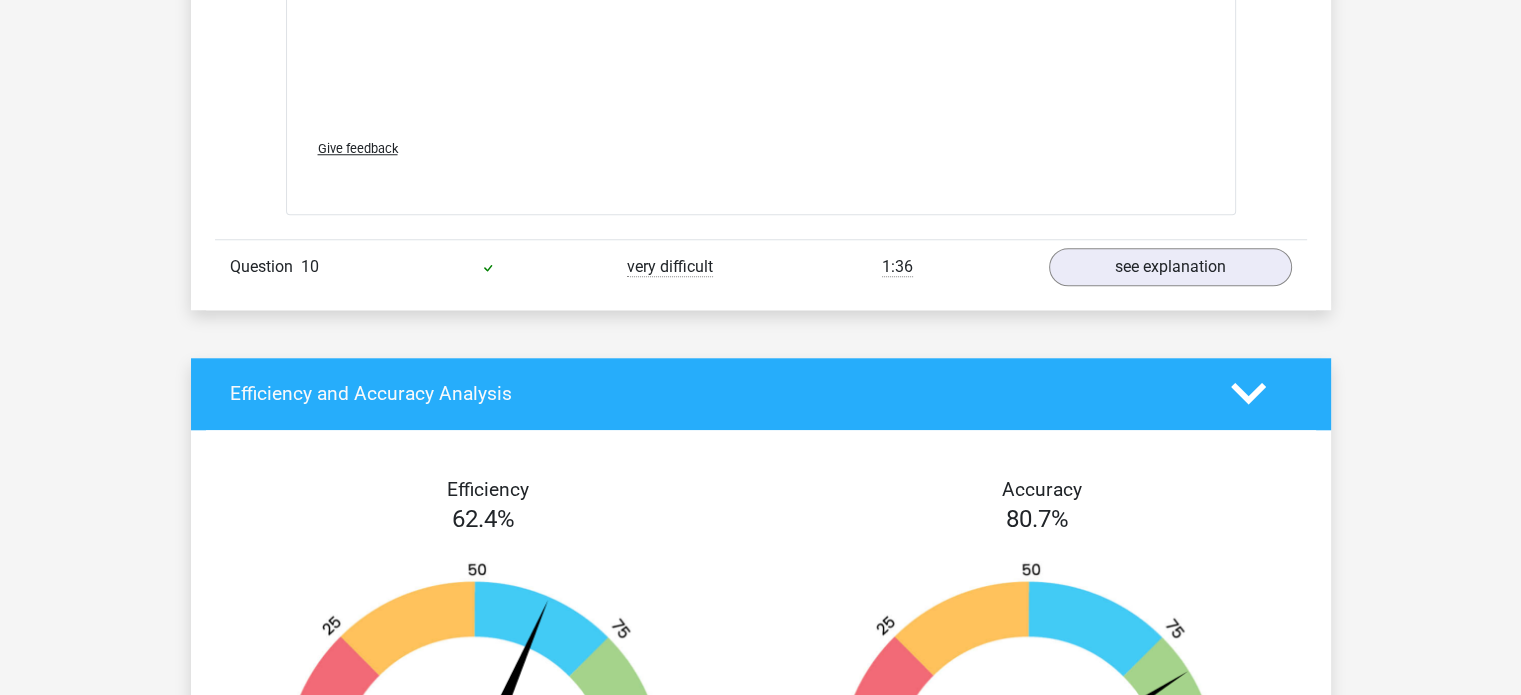 scroll, scrollTop: 9400, scrollLeft: 0, axis: vertical 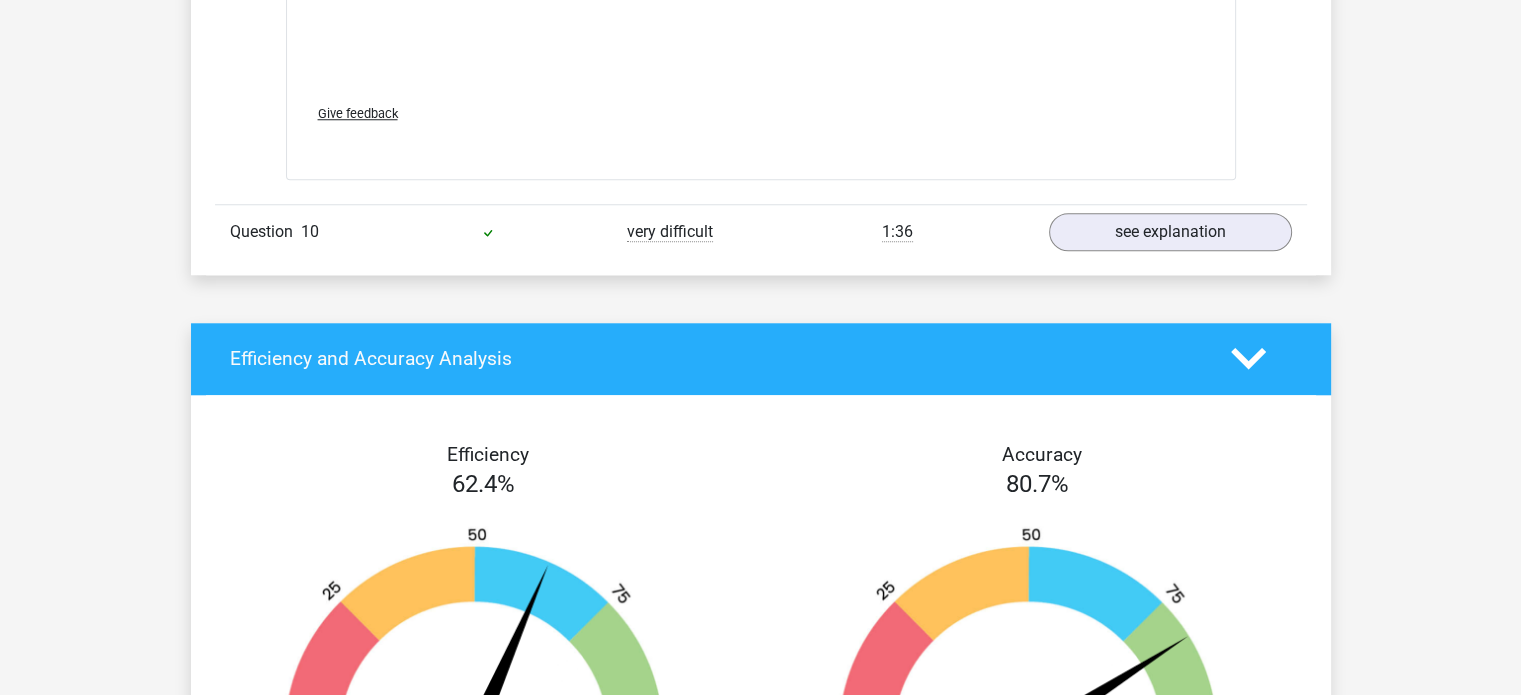 click on "Question
10
very difficult
1:36
see explanation" at bounding box center [761, 231] 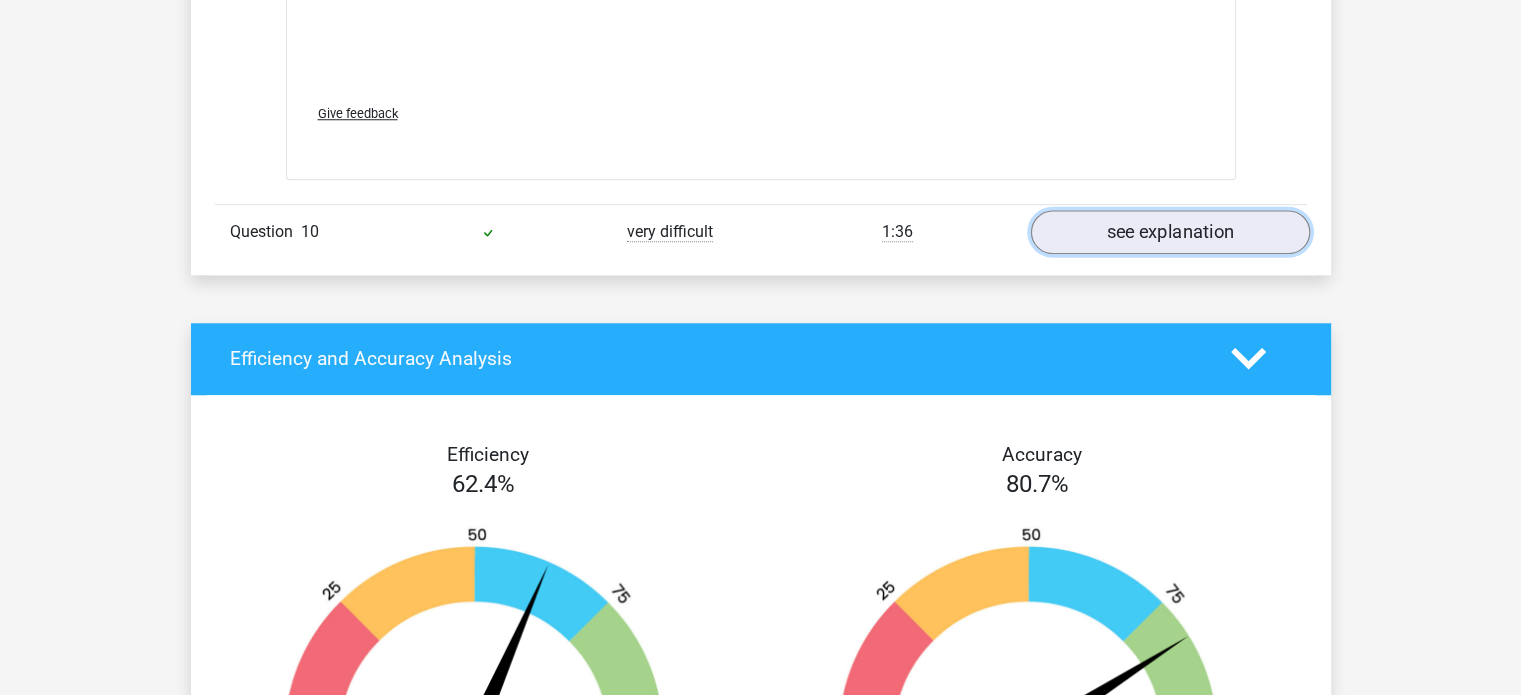 click on "see explanation" at bounding box center (1169, 232) 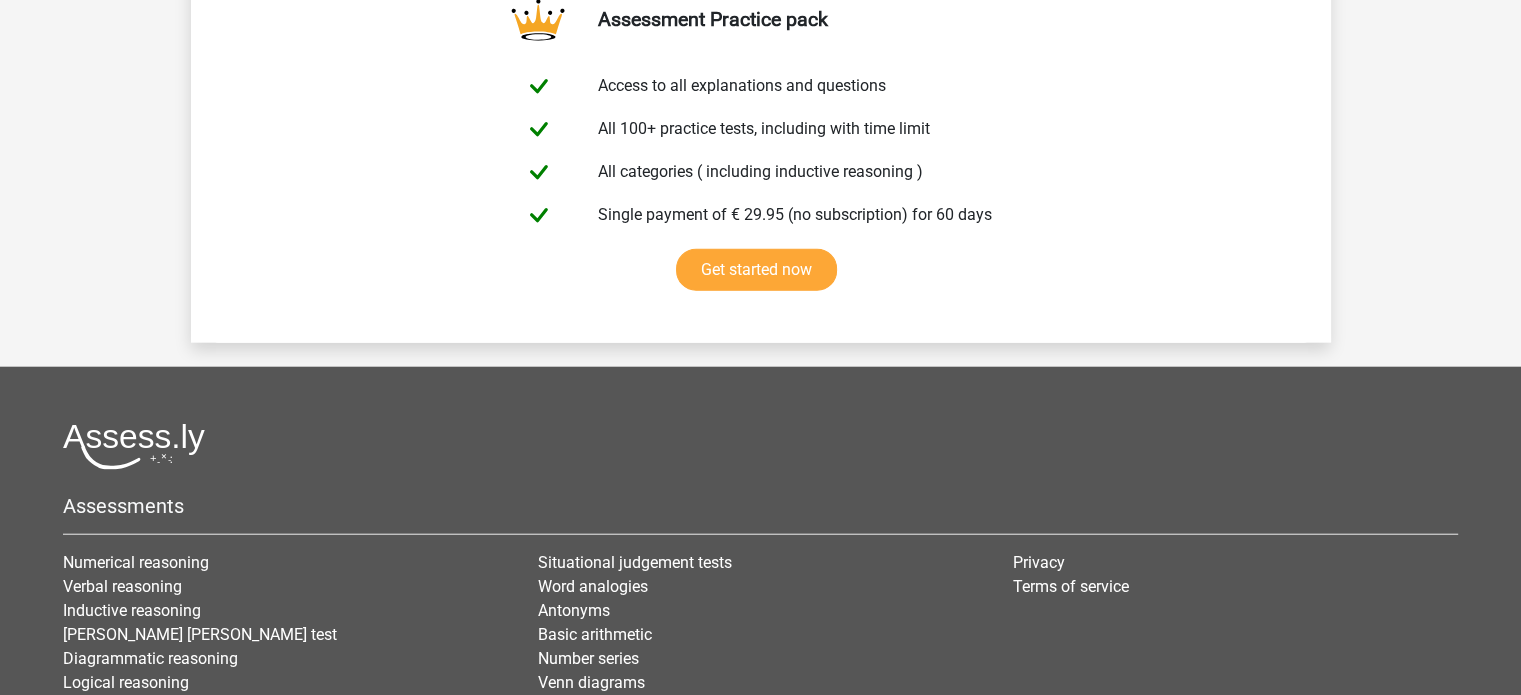 scroll, scrollTop: 12500, scrollLeft: 0, axis: vertical 